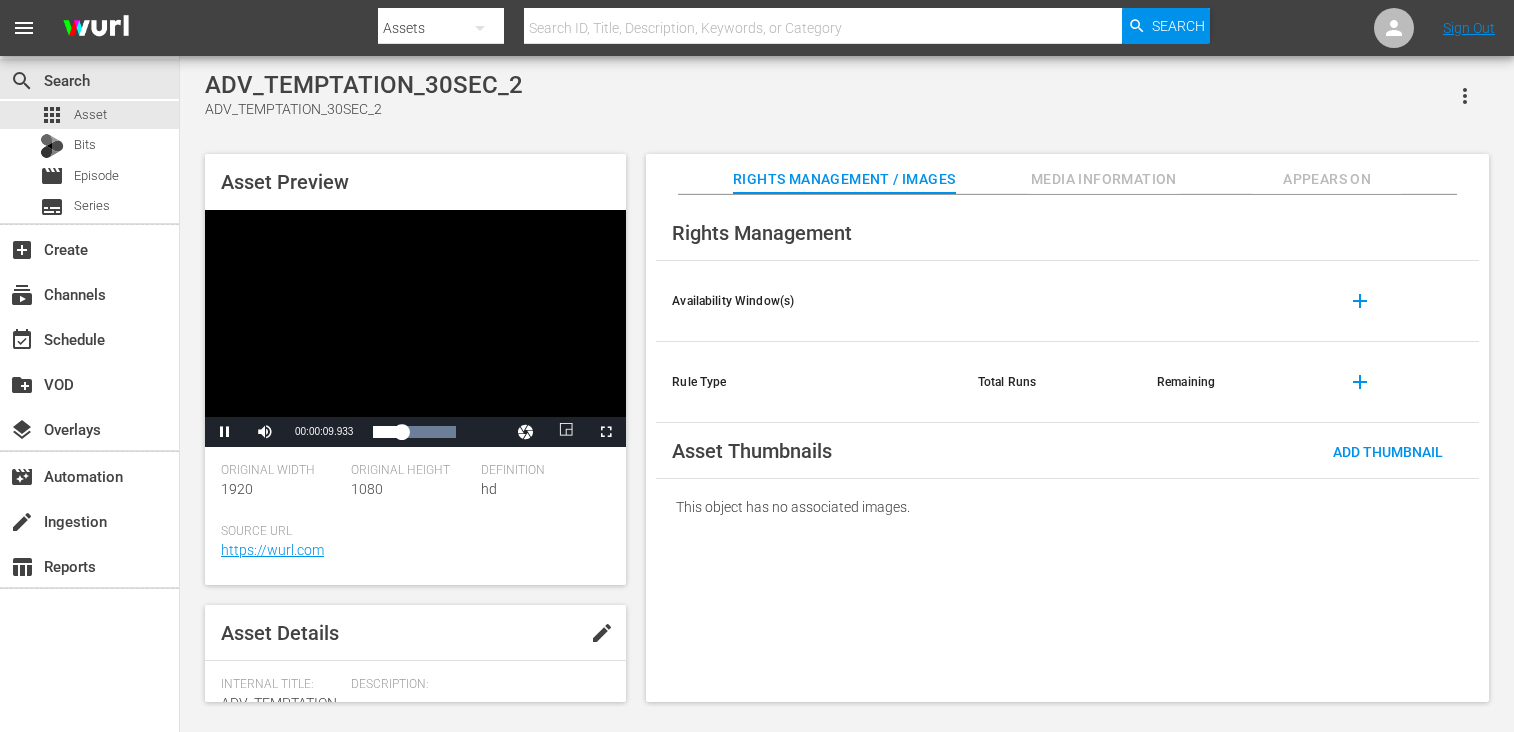 scroll, scrollTop: 0, scrollLeft: 0, axis: both 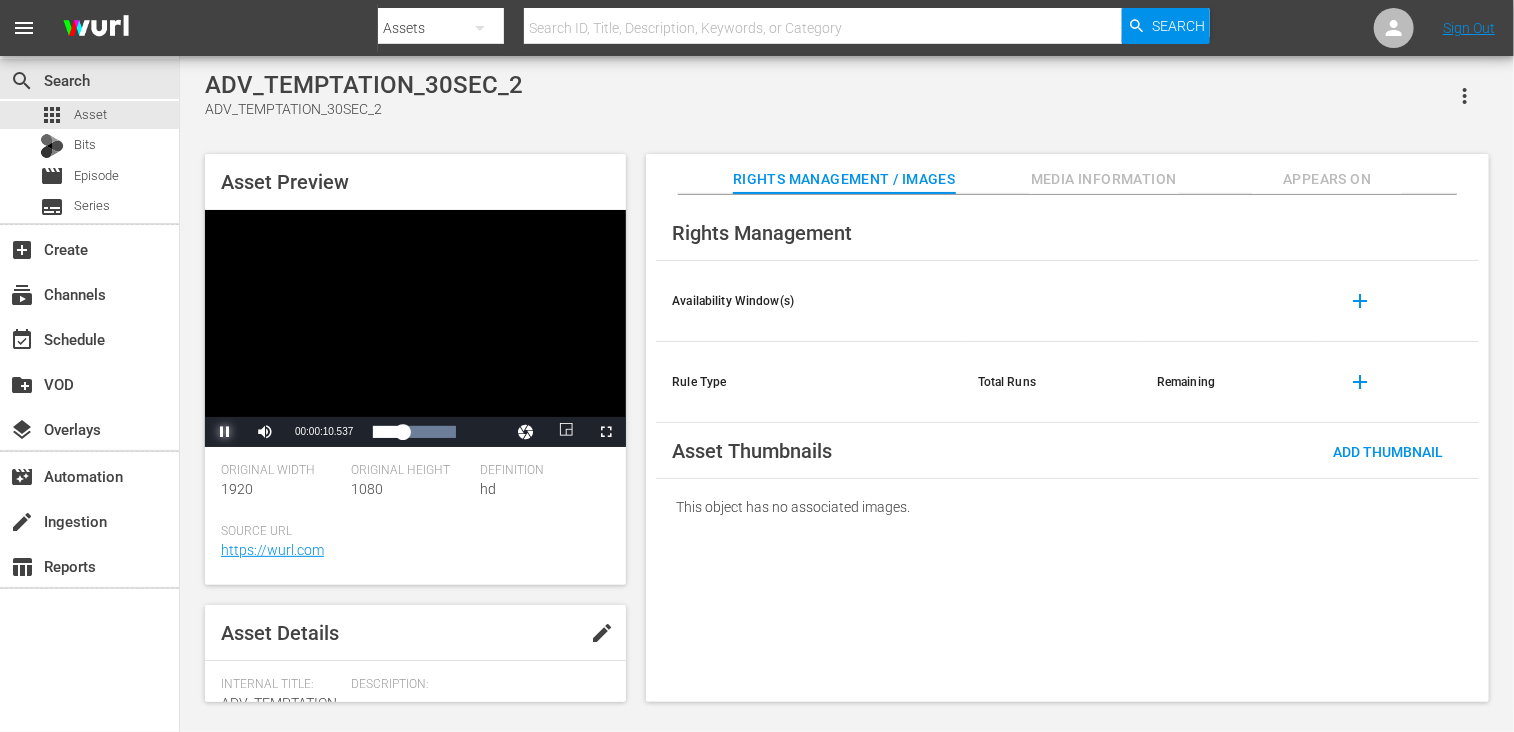 click at bounding box center [225, 432] 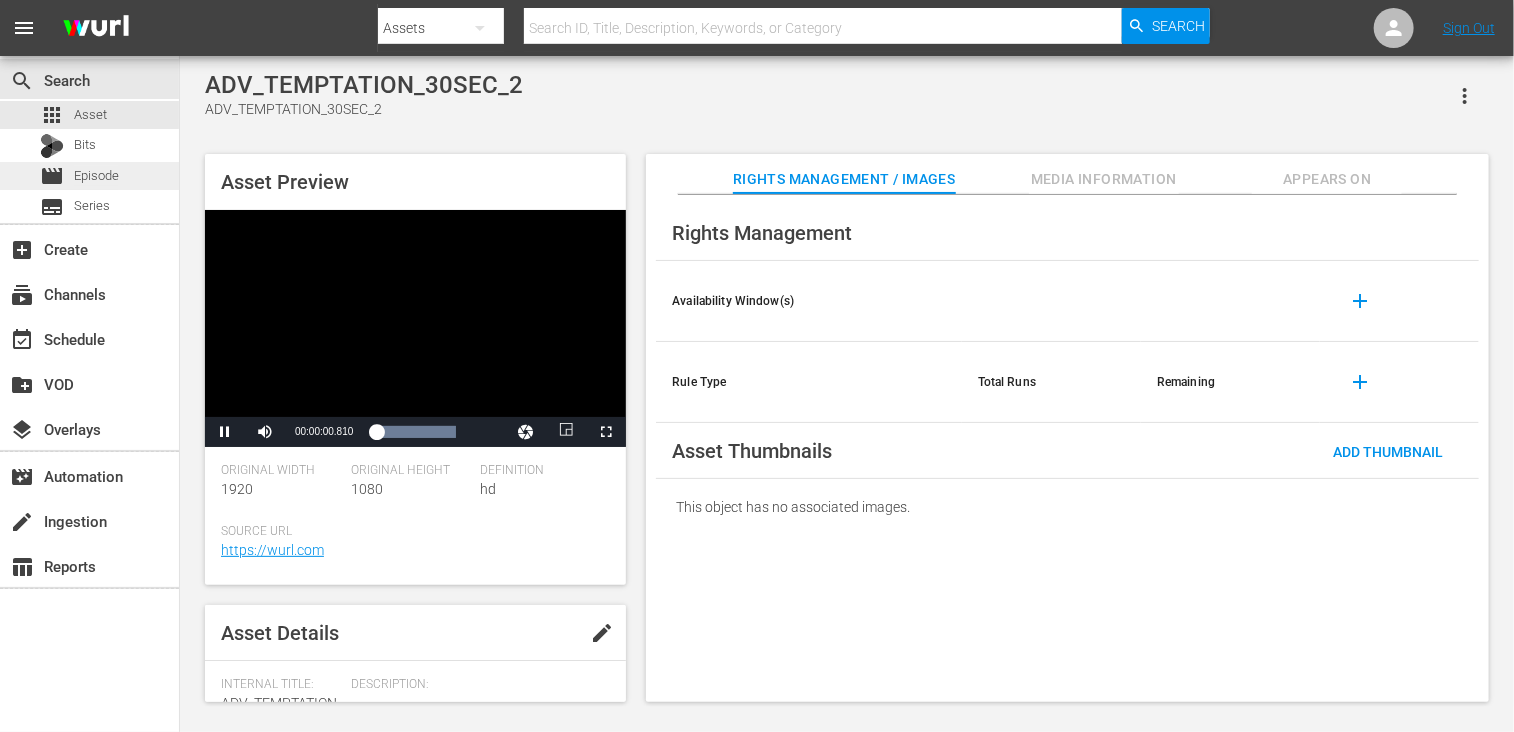 click on "Episode" at bounding box center [96, 176] 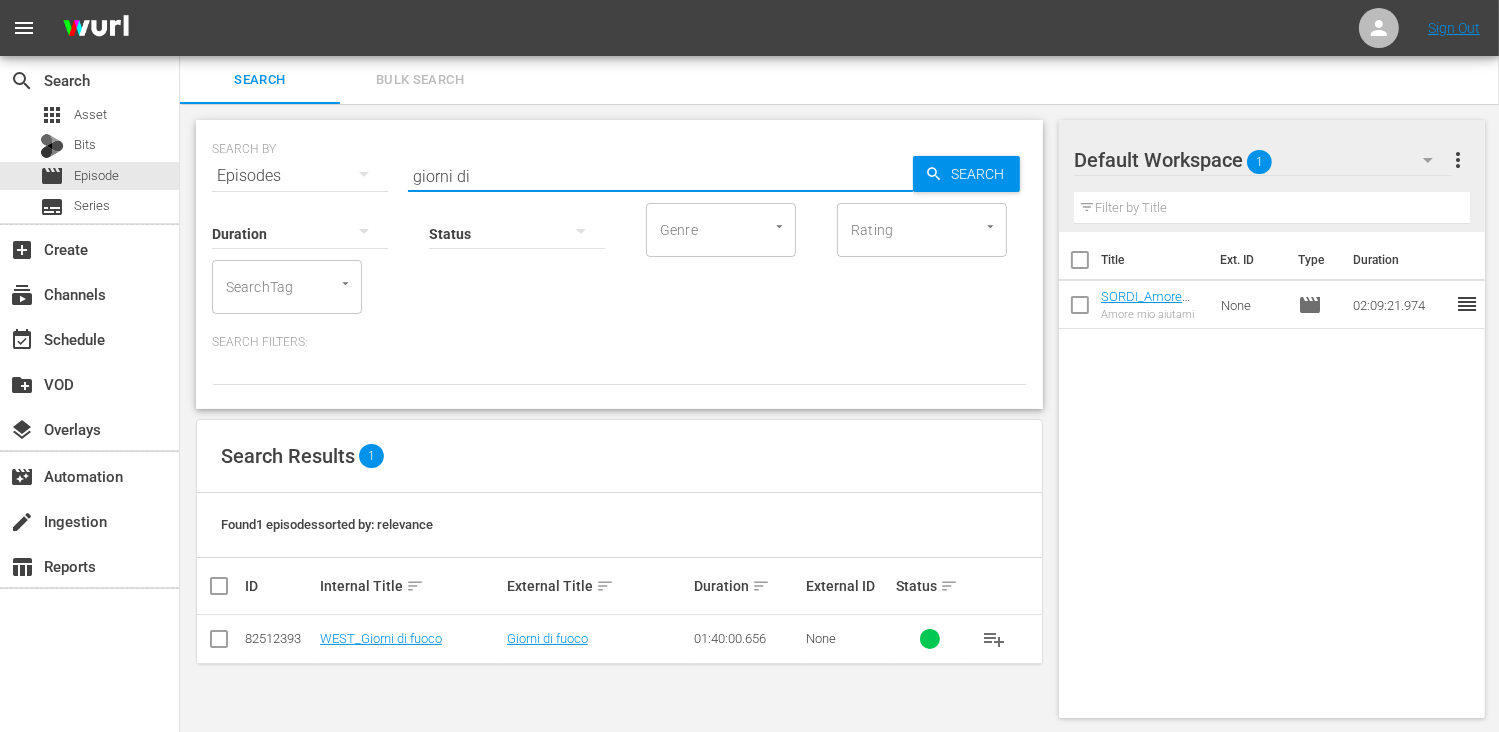 drag, startPoint x: 476, startPoint y: 174, endPoint x: 342, endPoint y: 182, distance: 134.23859 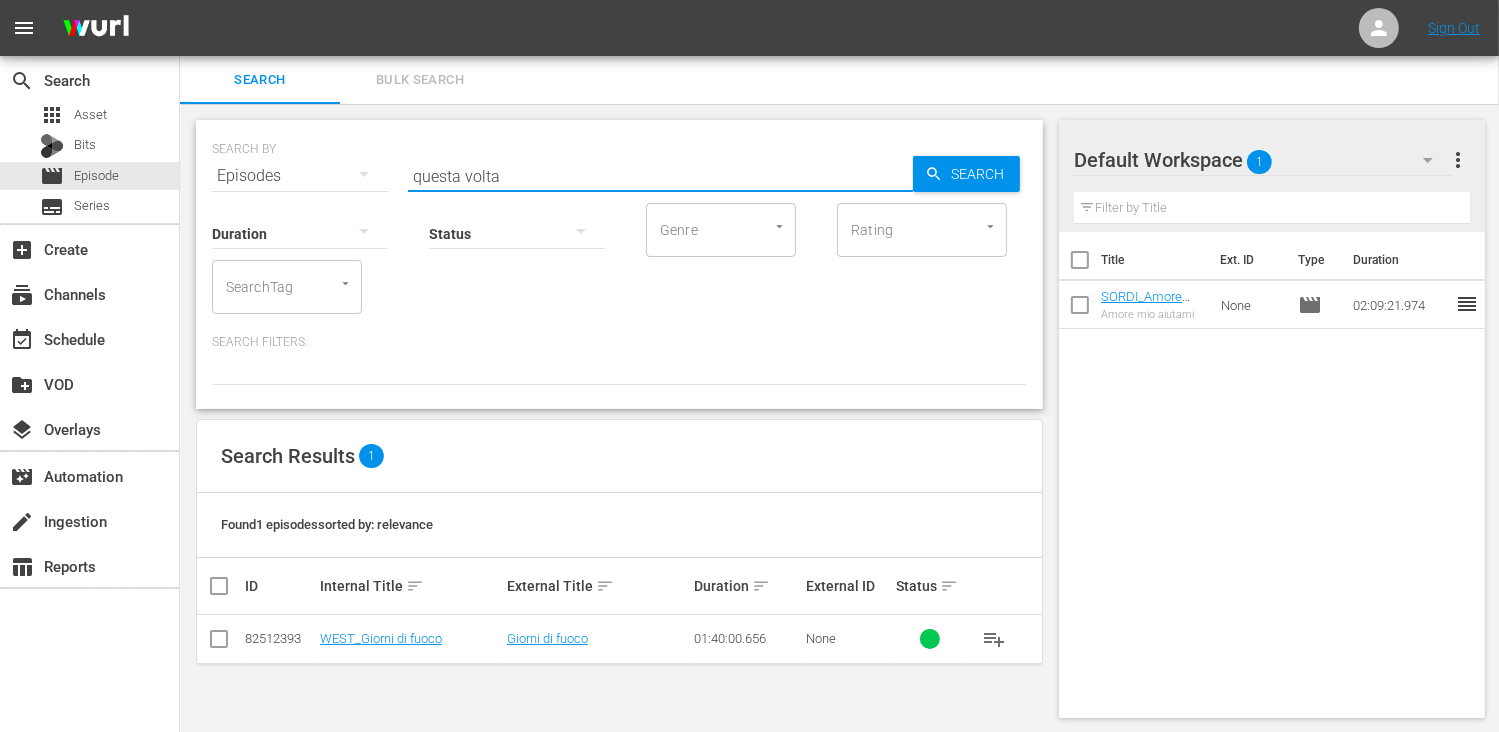 type on "questa volta" 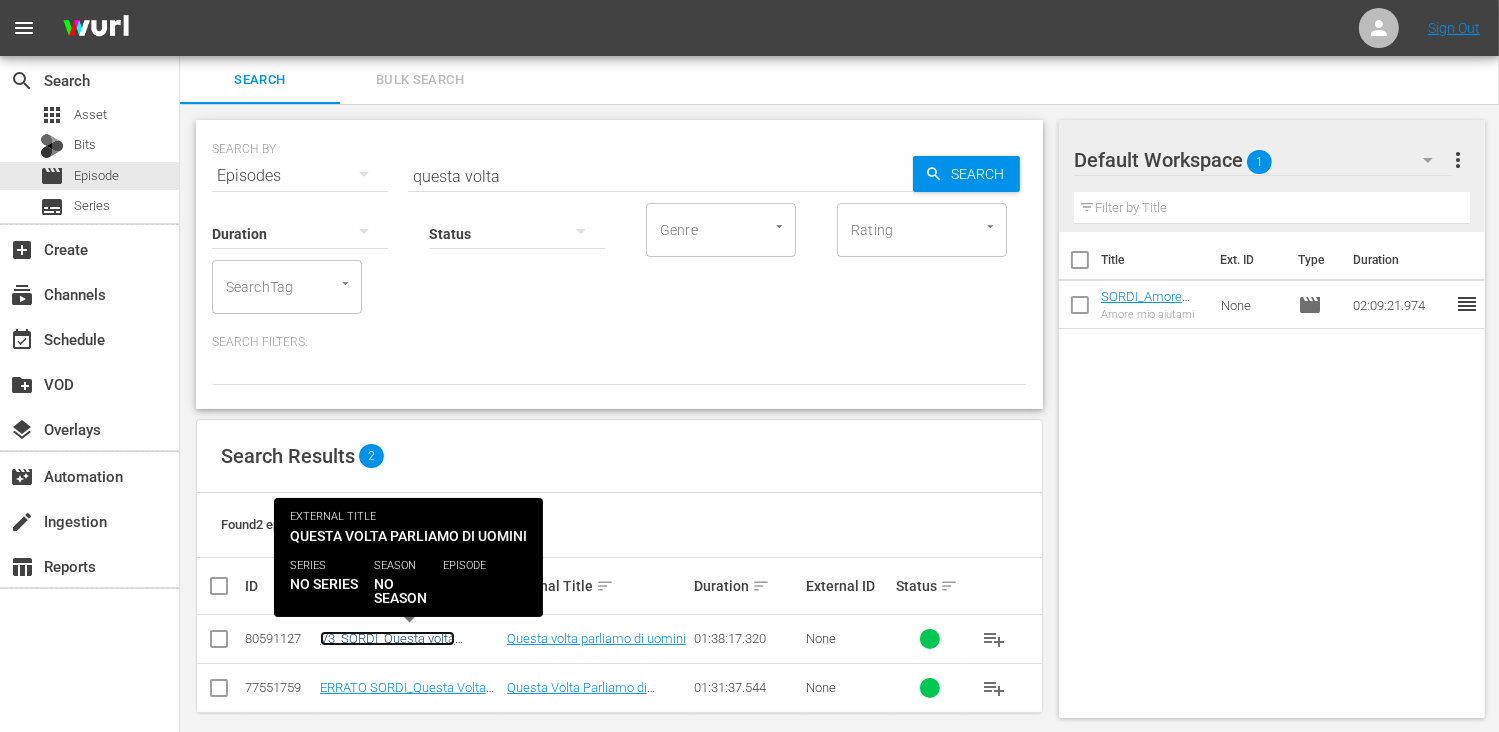 click on "V3_SORDI_Questa volta parliamo di uomini" at bounding box center (387, 646) 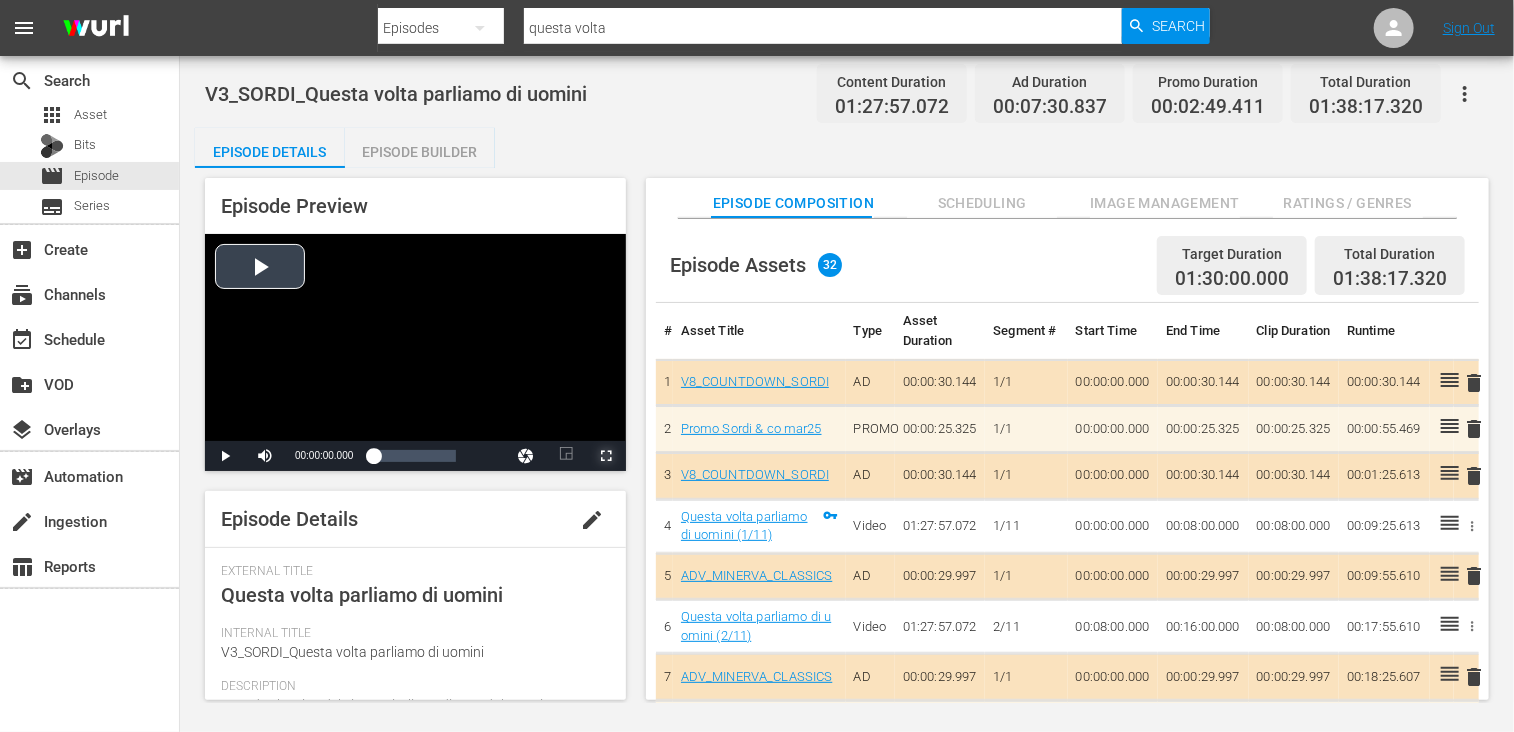 click at bounding box center [606, 456] 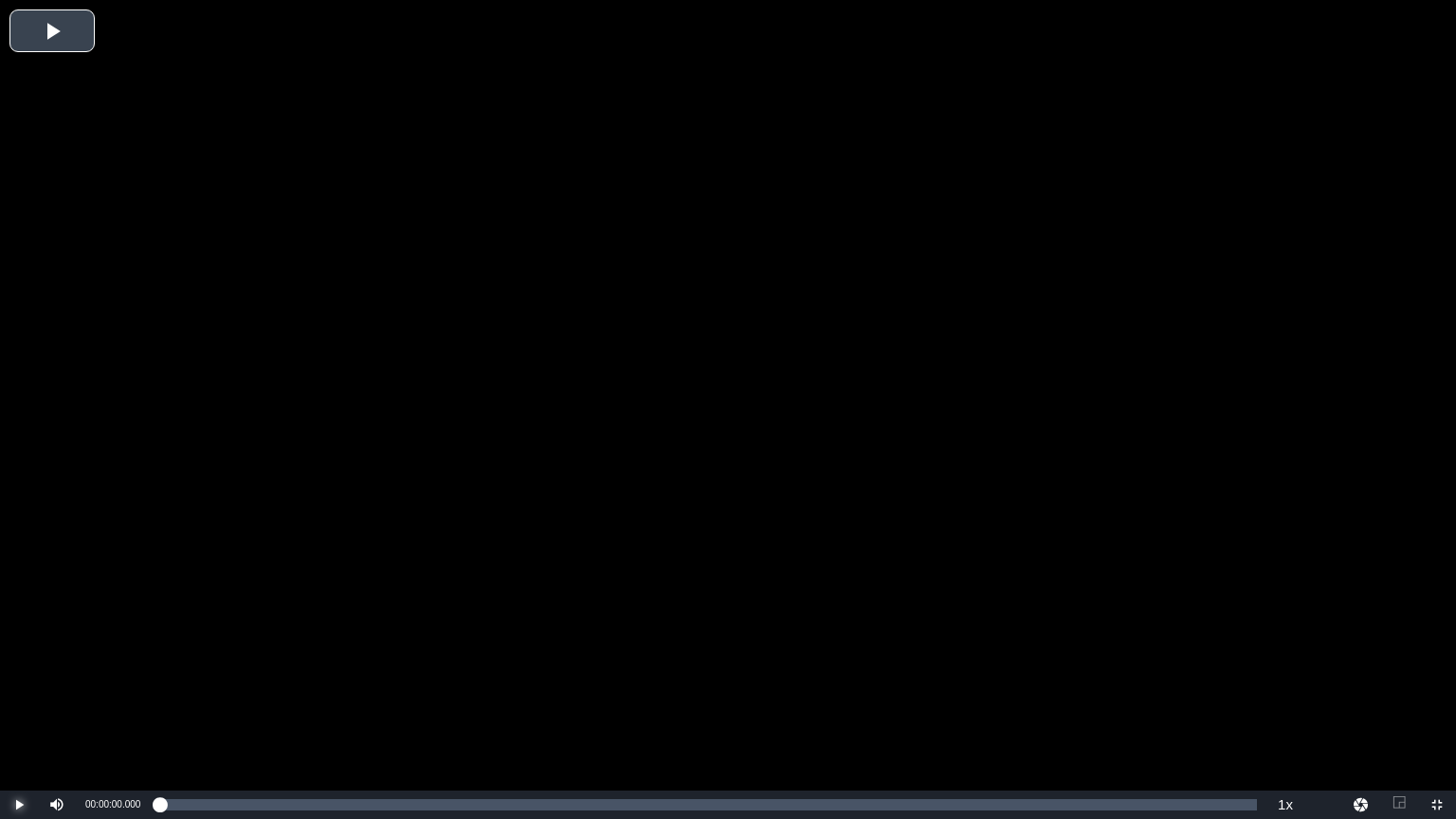click at bounding box center [19, 805] 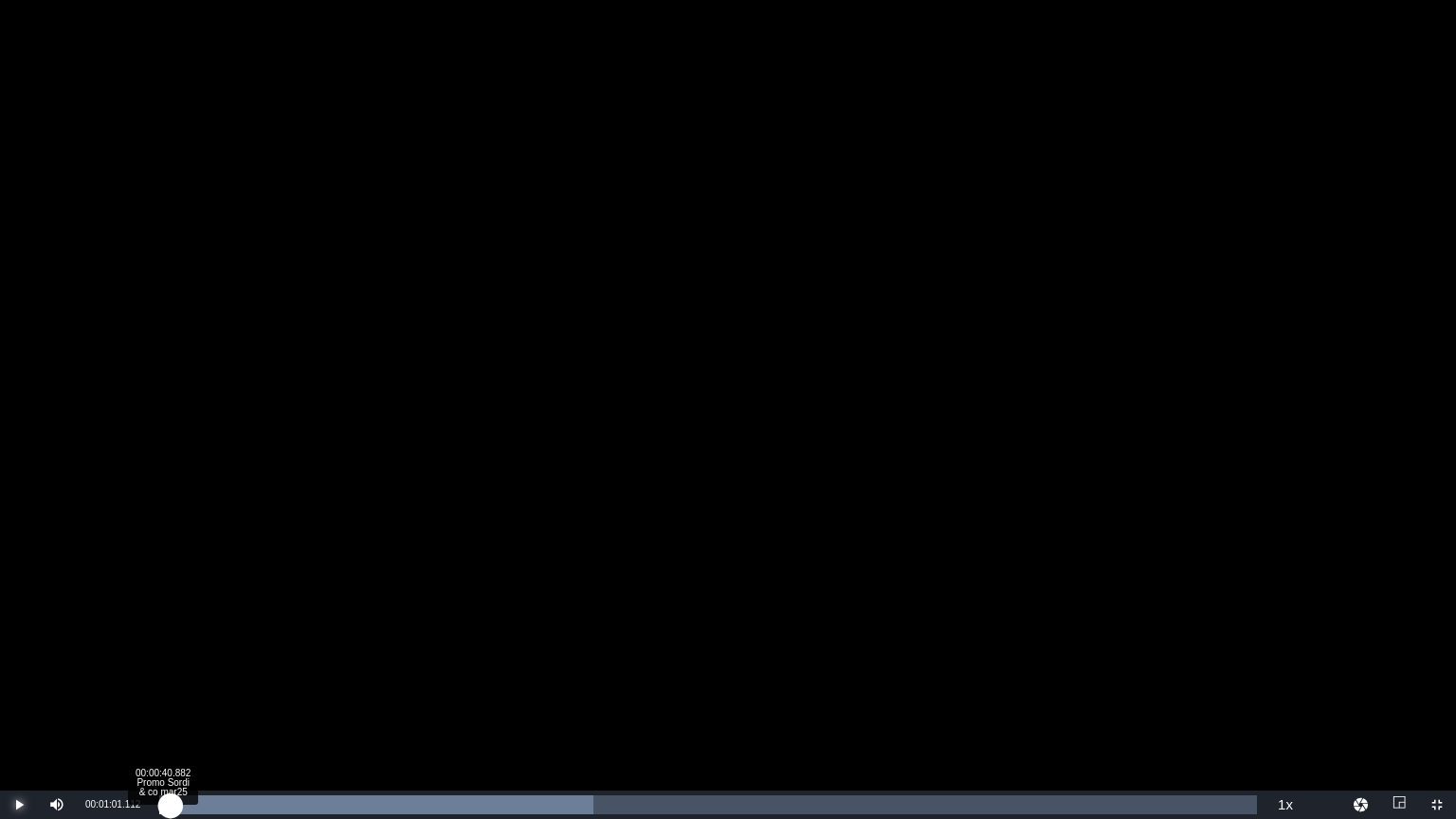 click on "00:00:02.436" at bounding box center (165, 805) 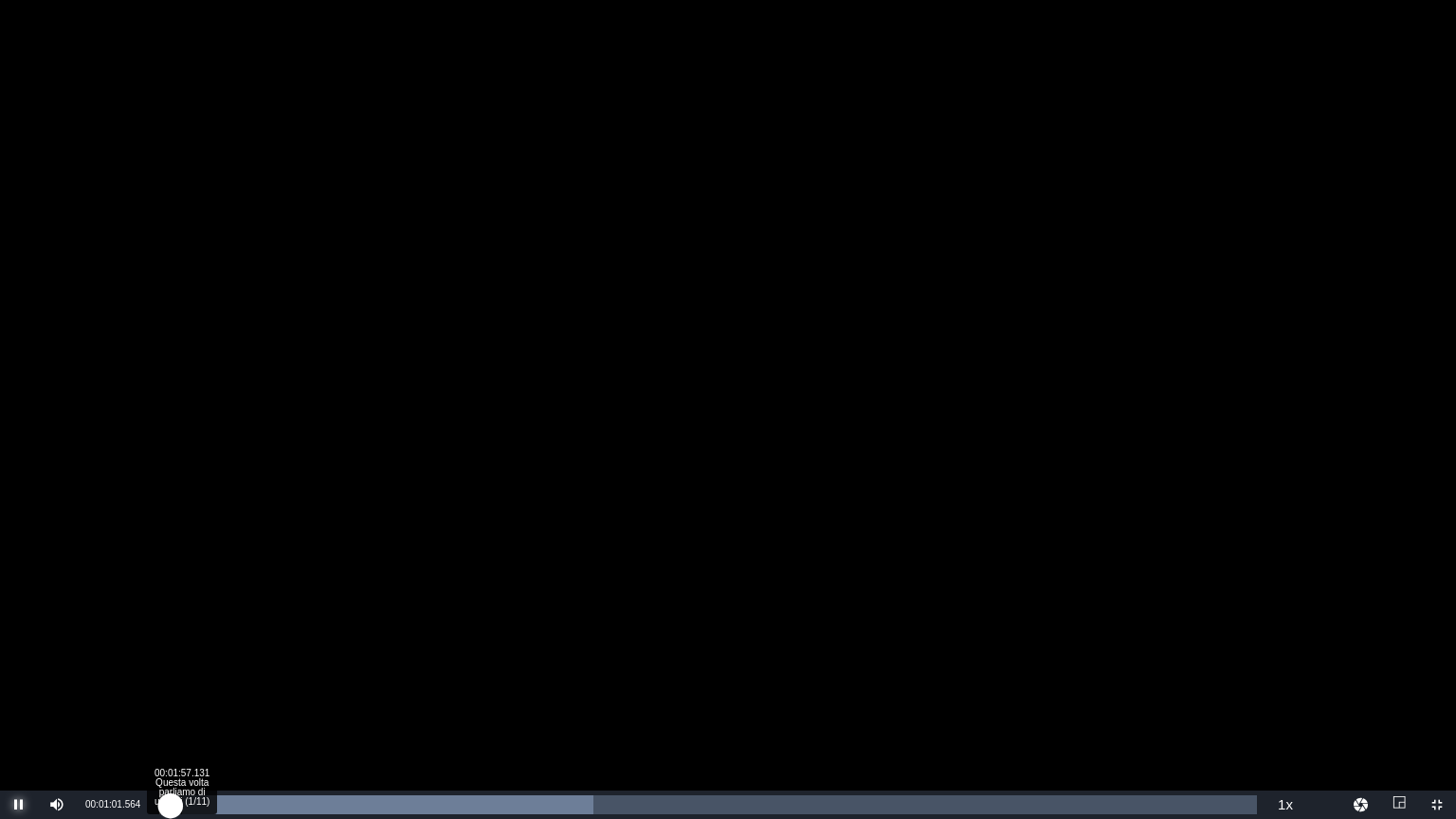 click on "00:00:06.176" at bounding box center [165, 805] 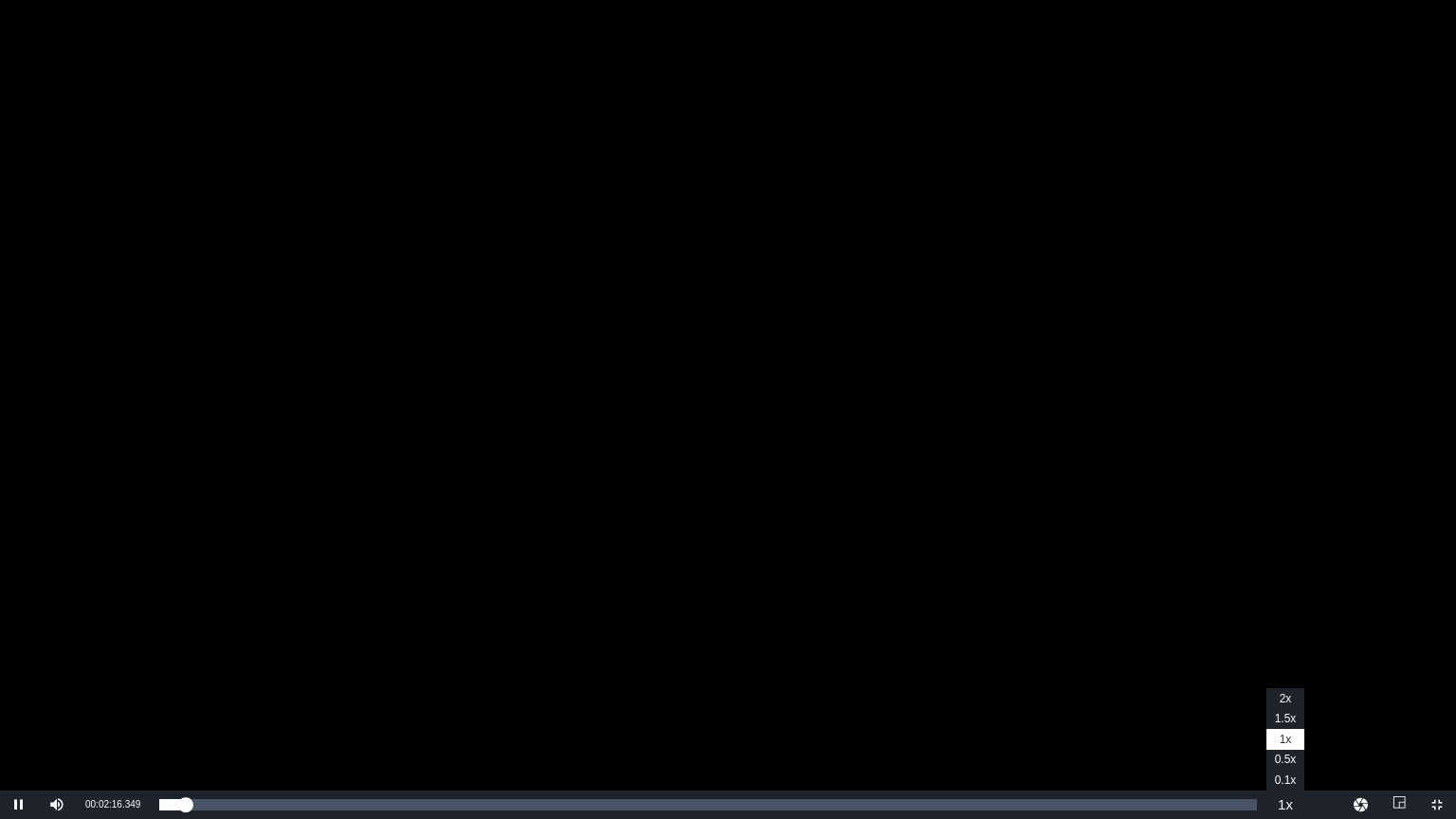 click on "Playback Rate" at bounding box center [1285, 805] 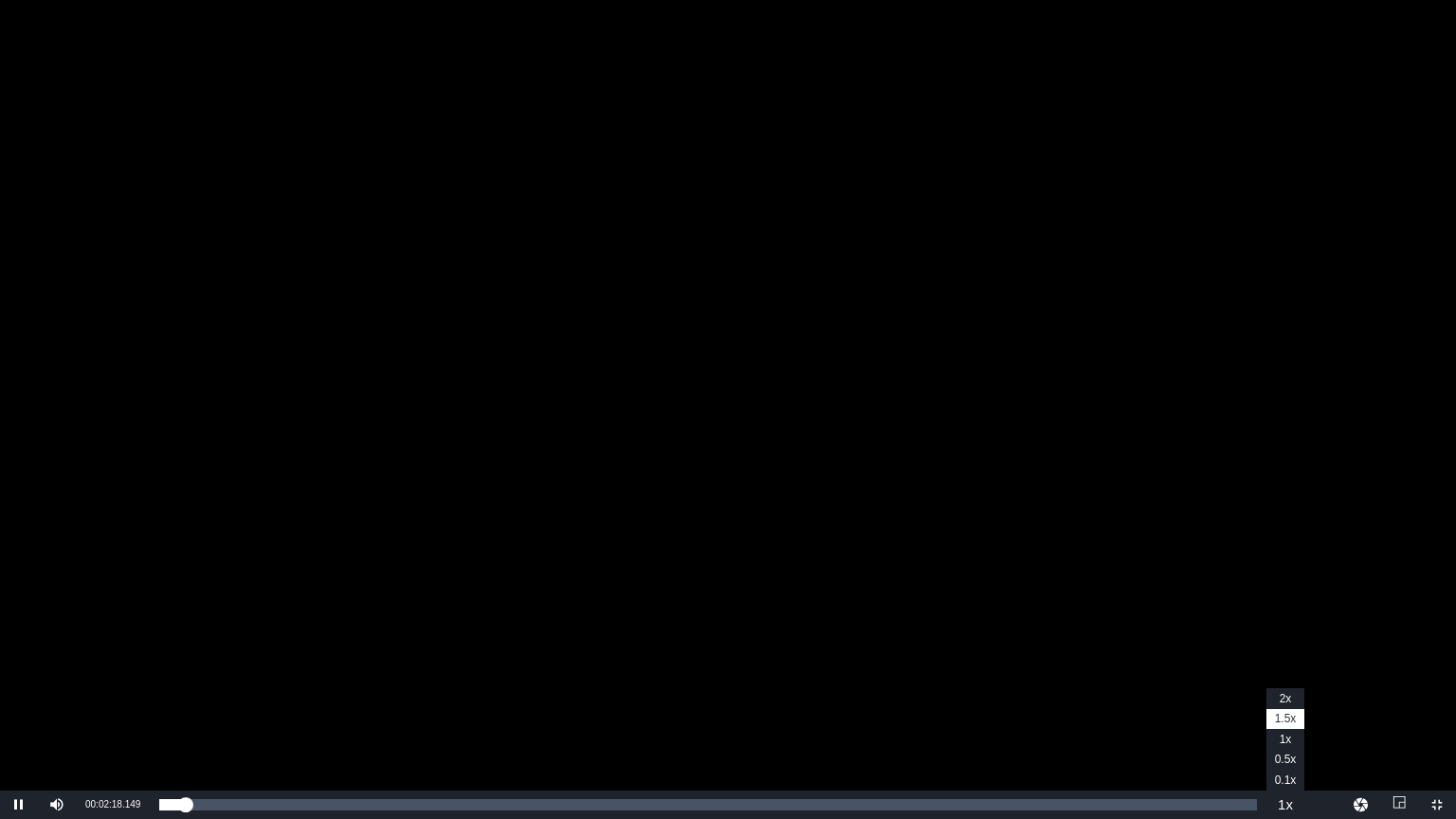 click on "Playback Rate" at bounding box center [1285, 805] 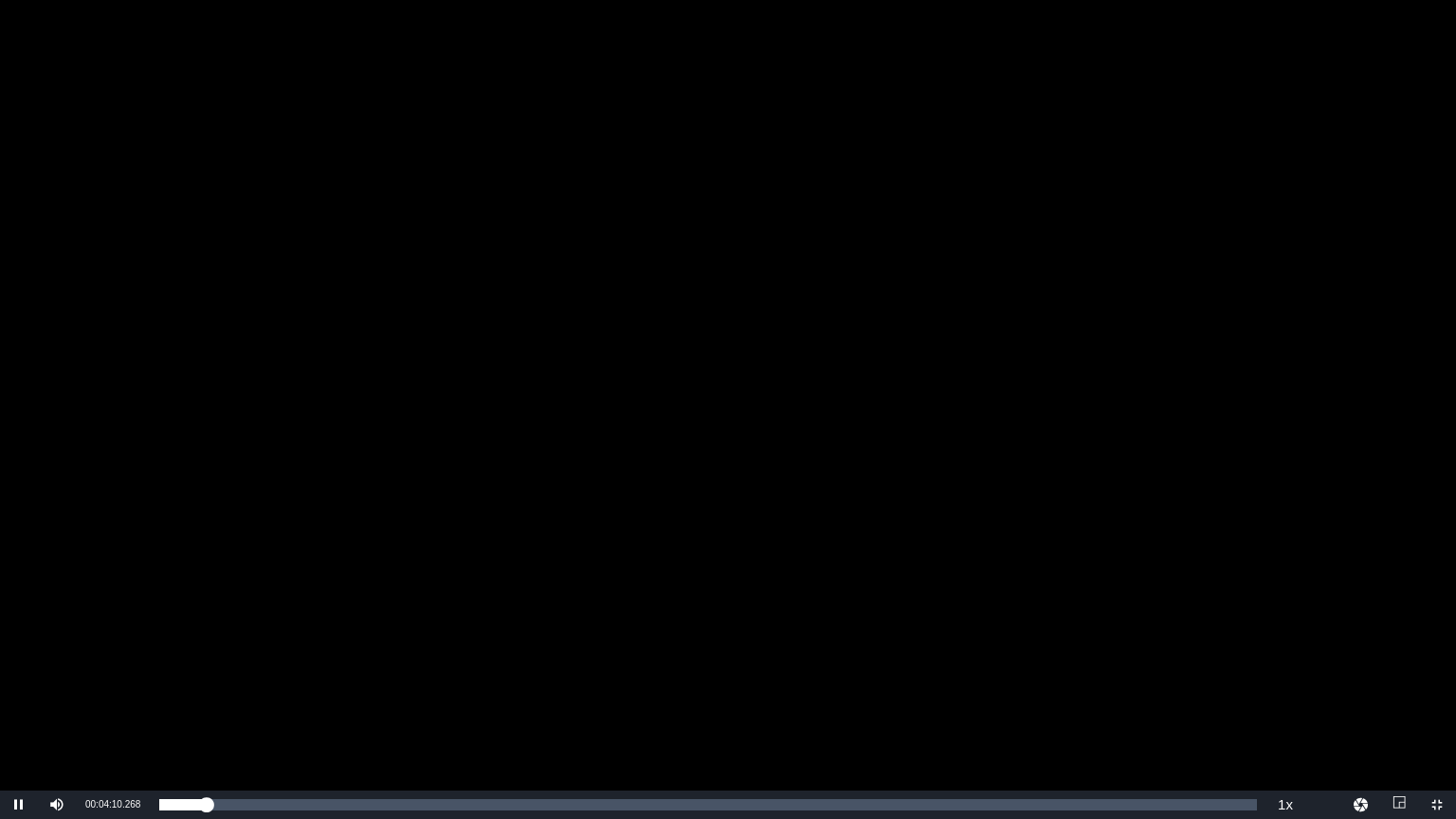 click at bounding box center (728, 395) 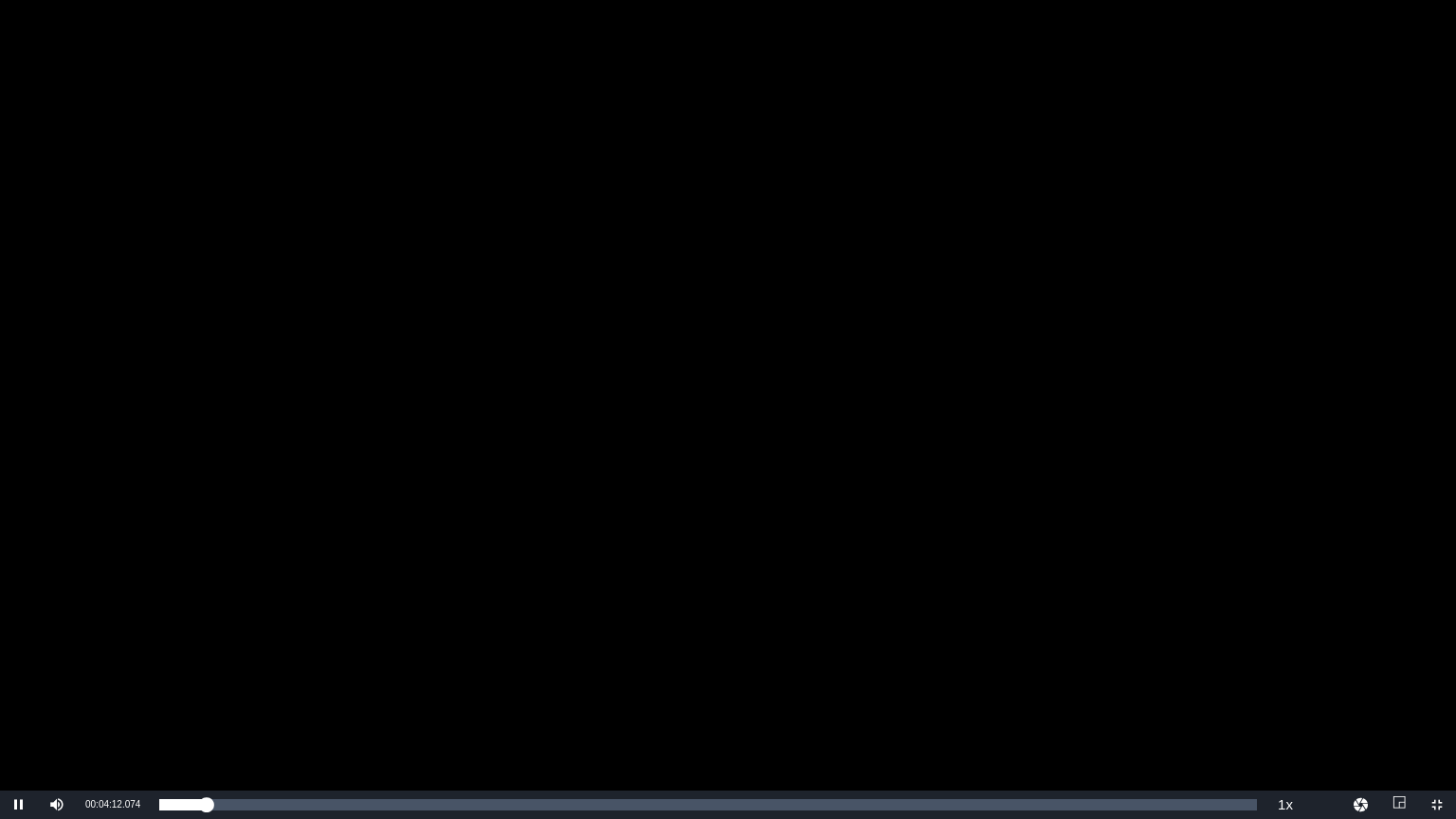 click at bounding box center [728, 395] 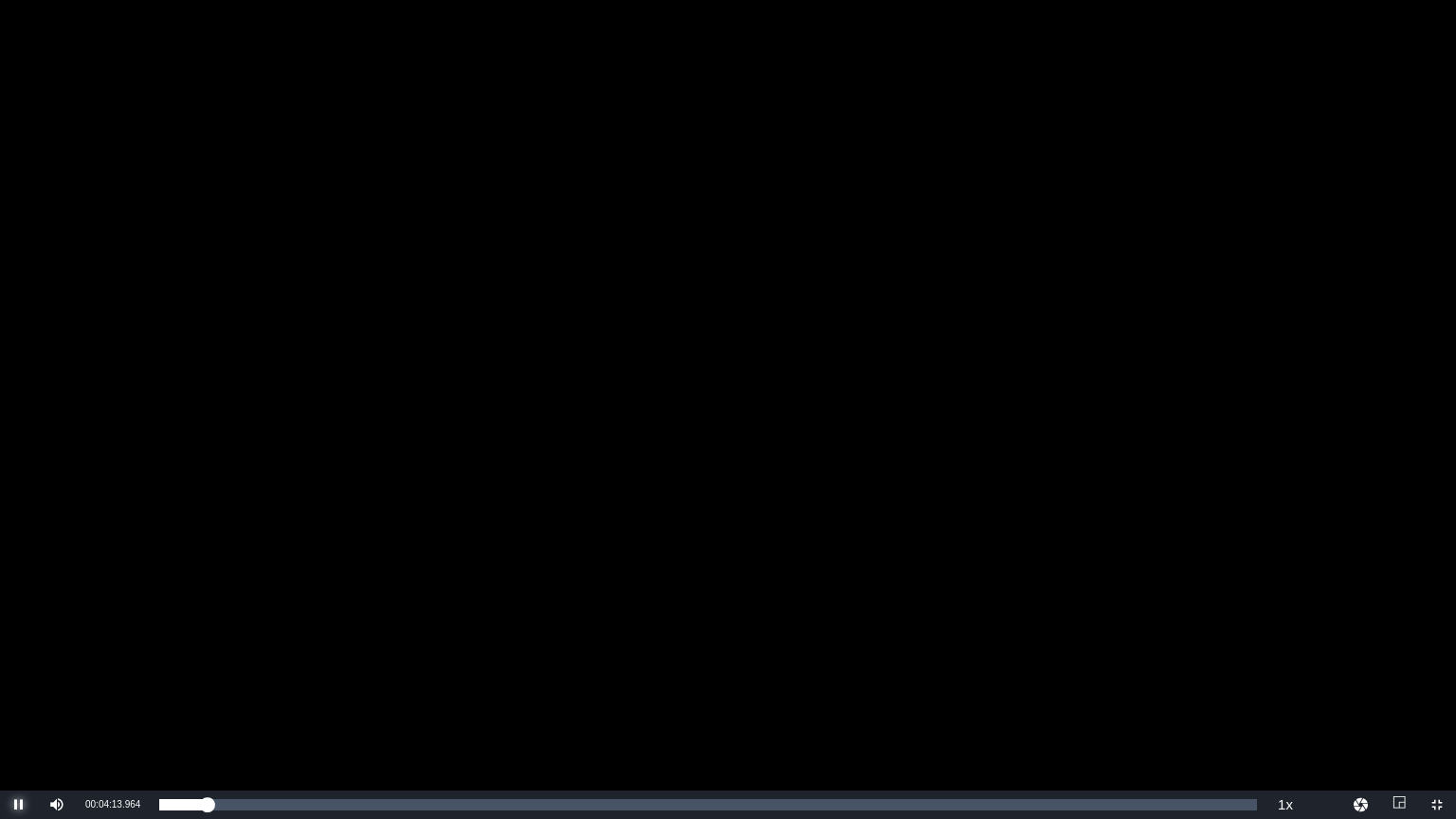 click at bounding box center [19, 805] 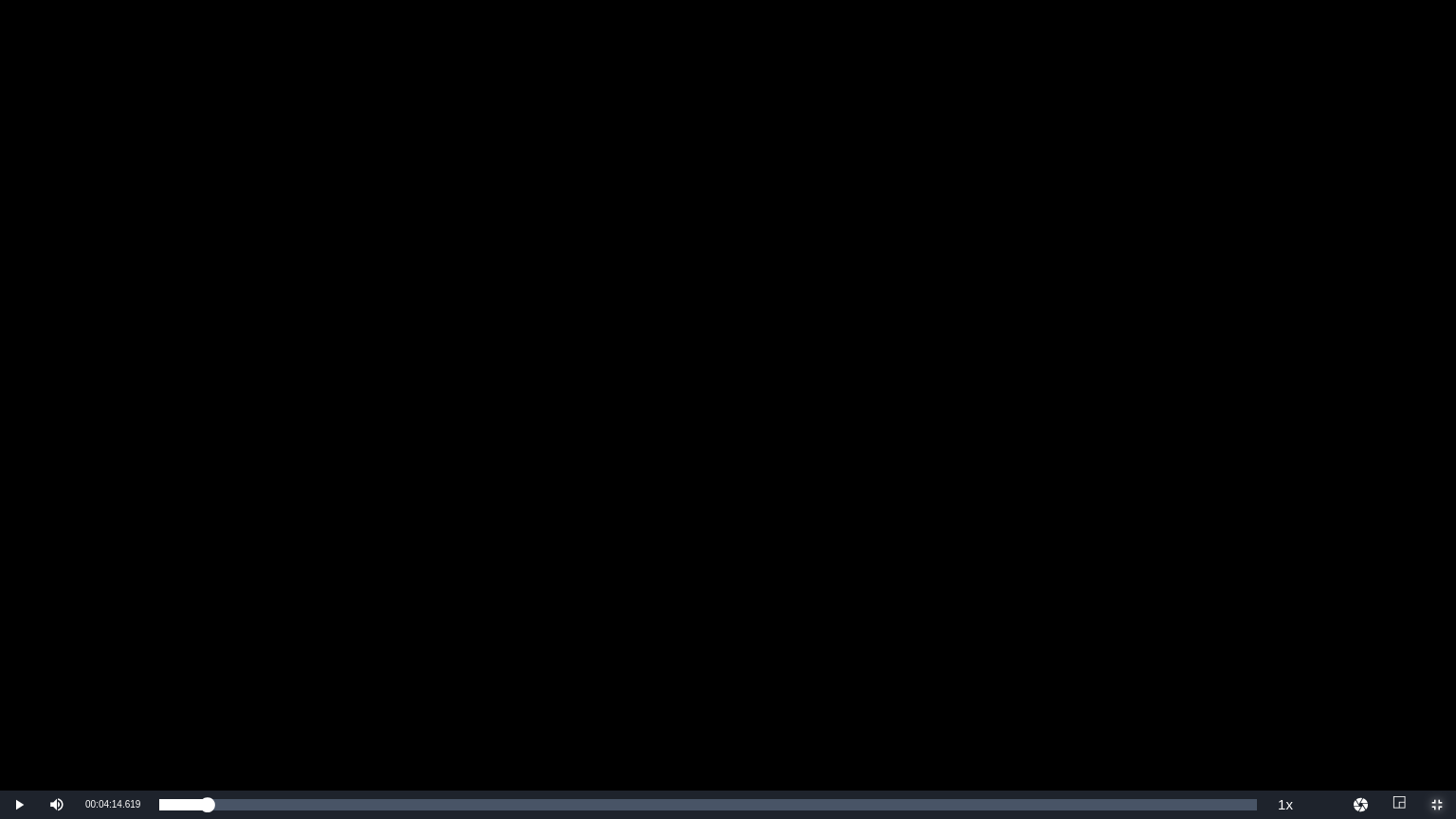 click at bounding box center (1437, 805) 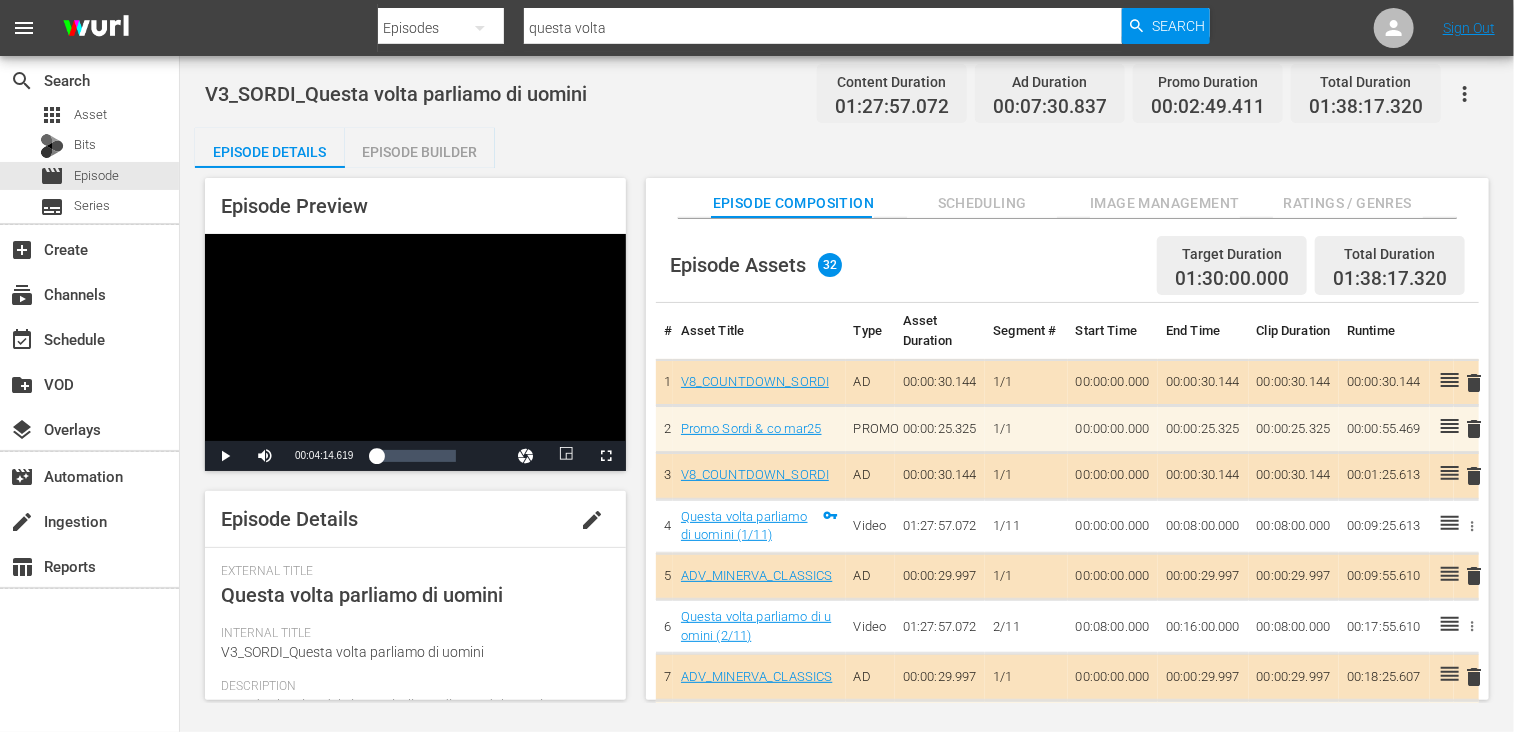 click on "Episode Details Episode Builder Episode Preview Video Player is loading. Play Video Play Mute 100% Current Time  00:04:14.619 / Duration  01:27:57.071 Loaded :  4.44% 00:00:45.834
Promo Sordi   1x Playback Rate 2x , selected 1.5x 1x 0.5x 0.1x Chapters Chapters Descriptions descriptions off , selected Subtitles subtitles settings , opens subtitles settings dialog subtitles off , selected Audio Track default , selected Picture-in-Picture Fullscreen This is a modal window. Beginning of dialog window. Escape will cancel and close the window. Text Color White Black Red Green Blue Yellow Magenta Cyan Transparency Opaque Semi-Transparent Background Color Black White Red Green Blue Yellow Magenta Cyan Transparency Opaque Semi-Transparent Transparent Window Color Black White Red Green Blue Yellow Magenta Cyan Transparency Transparent Semi-Transparent Opaque Font Size 50% 75% 100% 125% 150% 175% 200% 300% 400% Text Edge Style None Raised Depressed Uniform Dropshadow Font Family Casual Script" at bounding box center (847, 422) 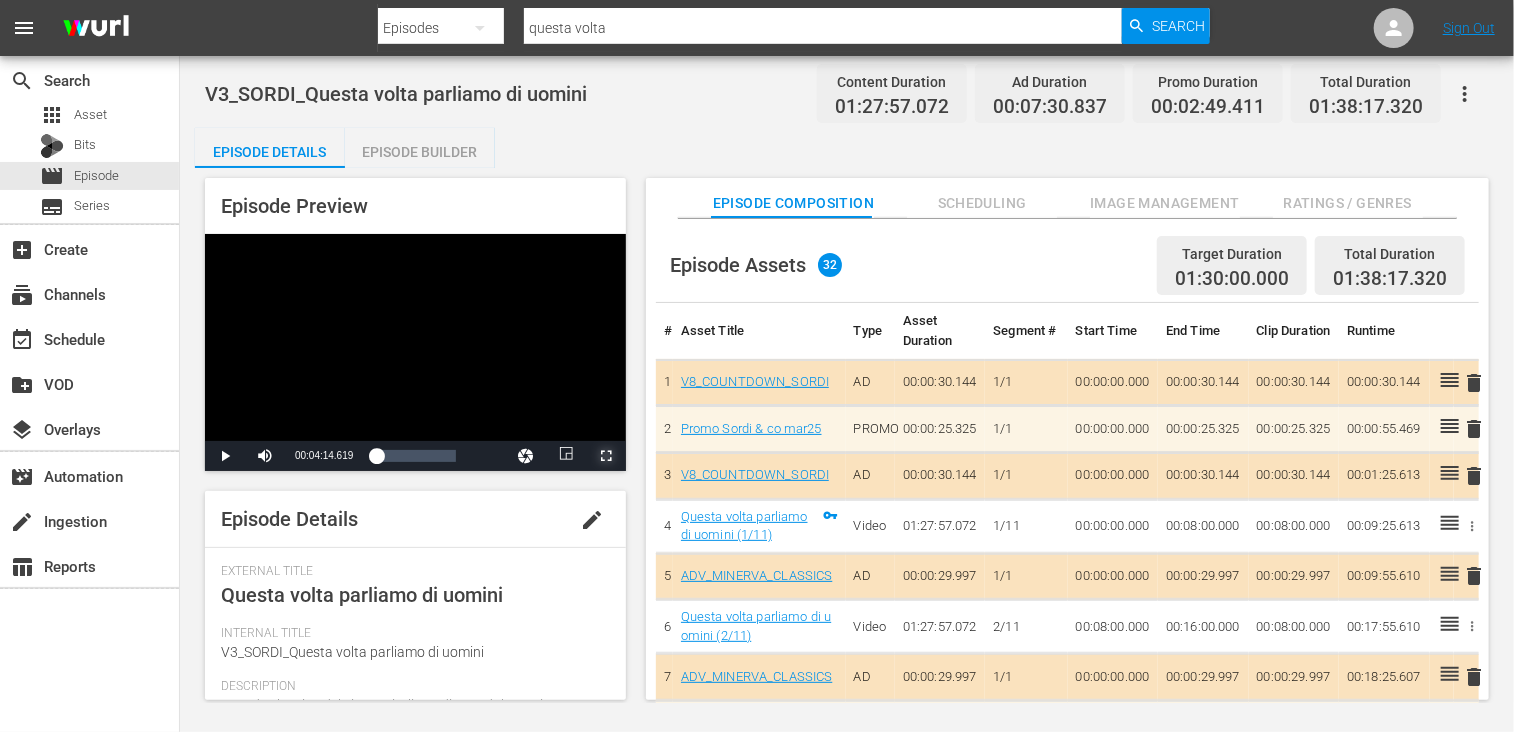 click at bounding box center (606, 456) 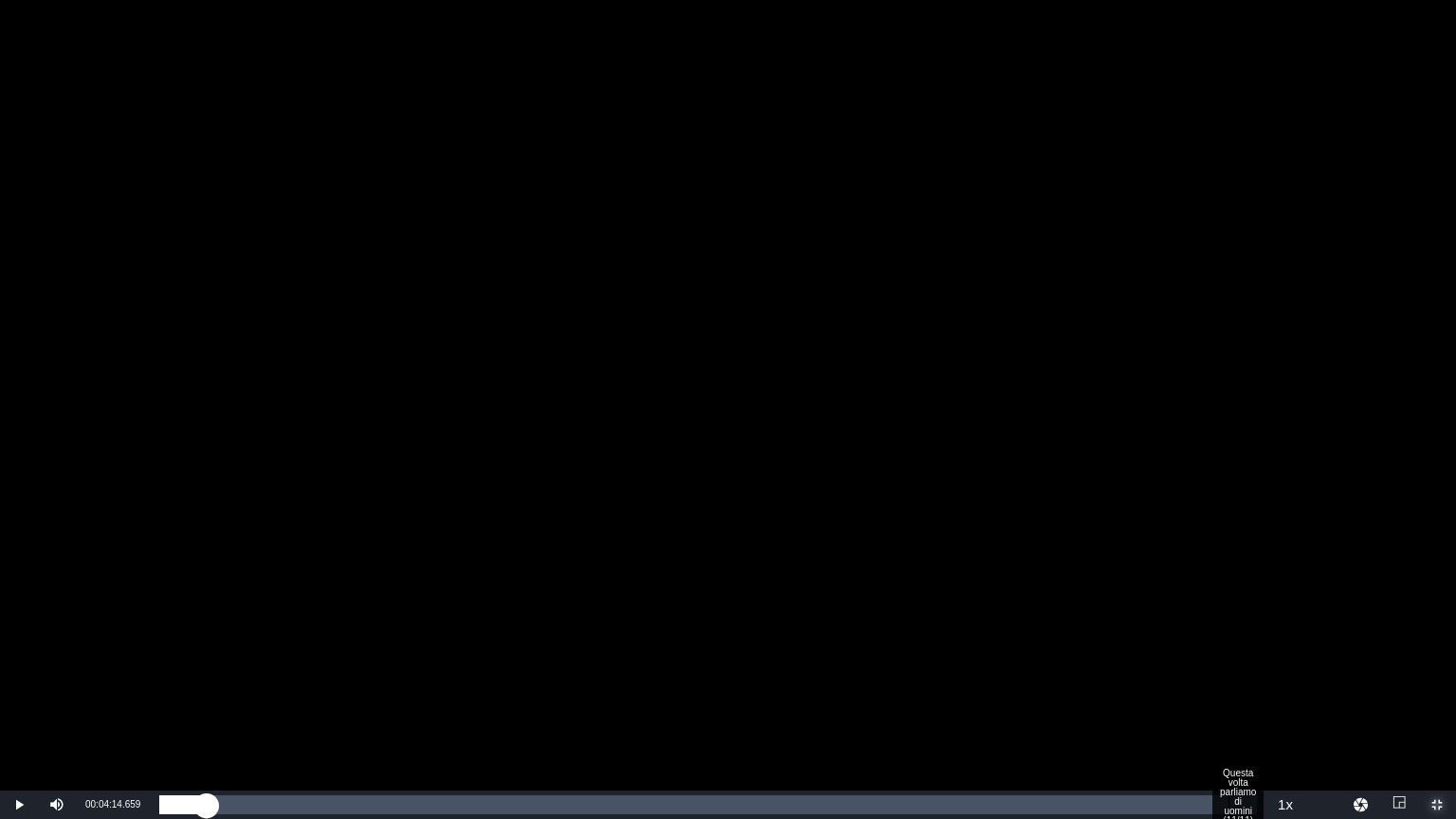 click on "Loaded :  3.22% 01:35:44.539
Questa volta parliamo di uomini (11/11) 00:02:49.046" at bounding box center [708, 805] 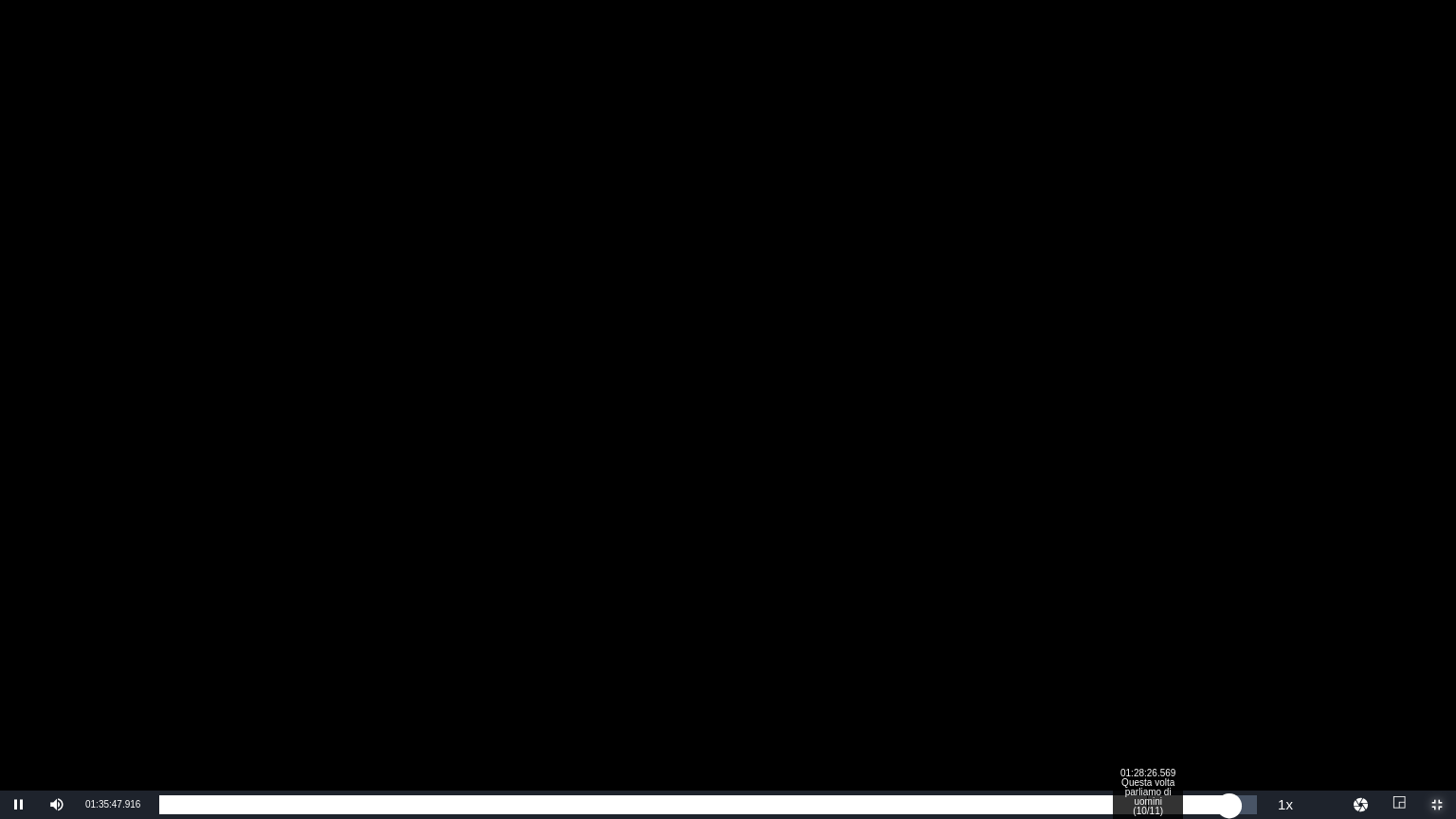 click on "Loaded :  97.96% 01:28:26.569
Questa volta parliamo di uomini (10/11) 01:25:57.838" at bounding box center (708, 805) 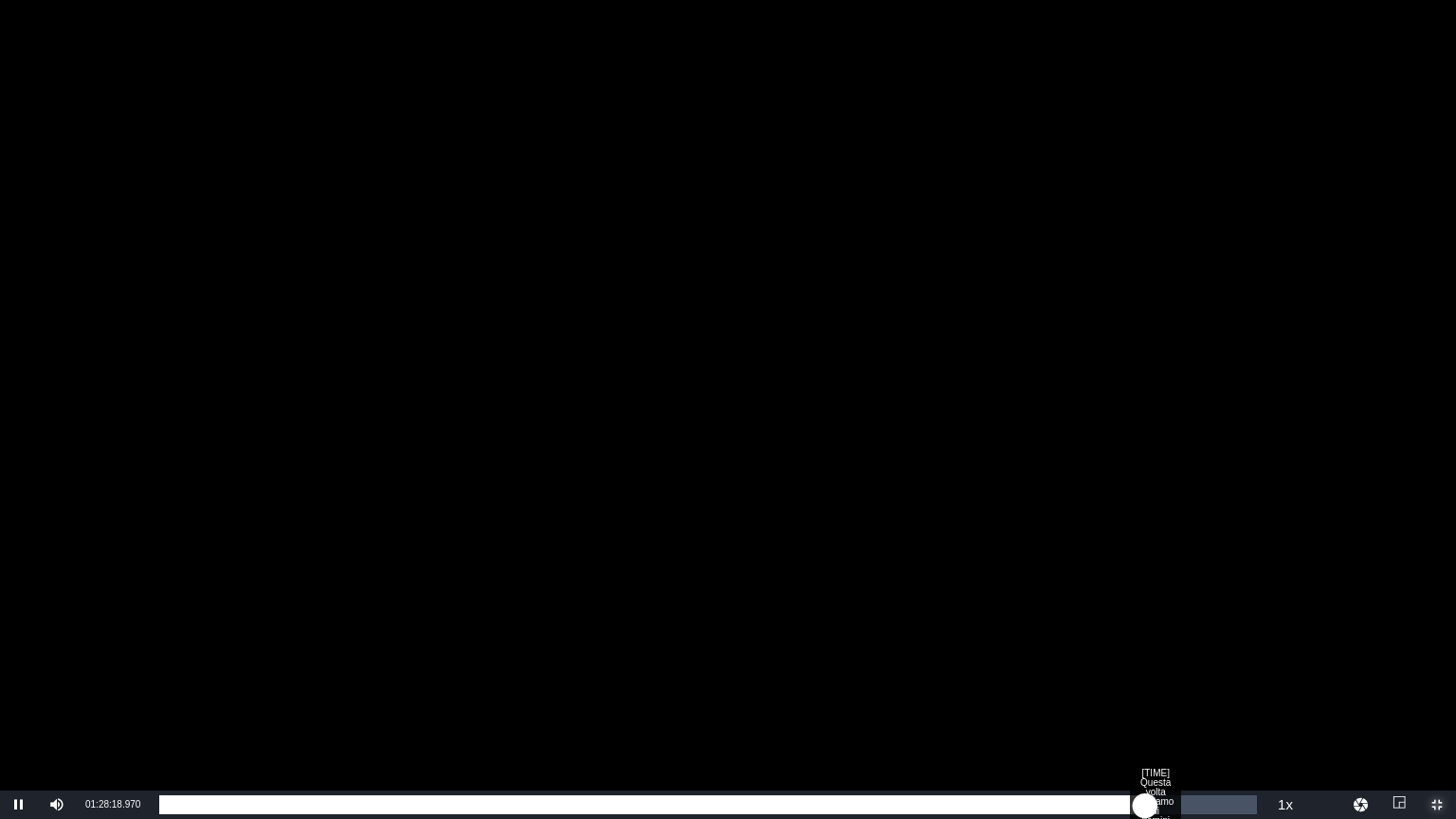 click on "Loaded :  90.03% 01:28:16.384
Questa volta parliamo di uomini (10/11) 01:18:58.692" at bounding box center [708, 805] 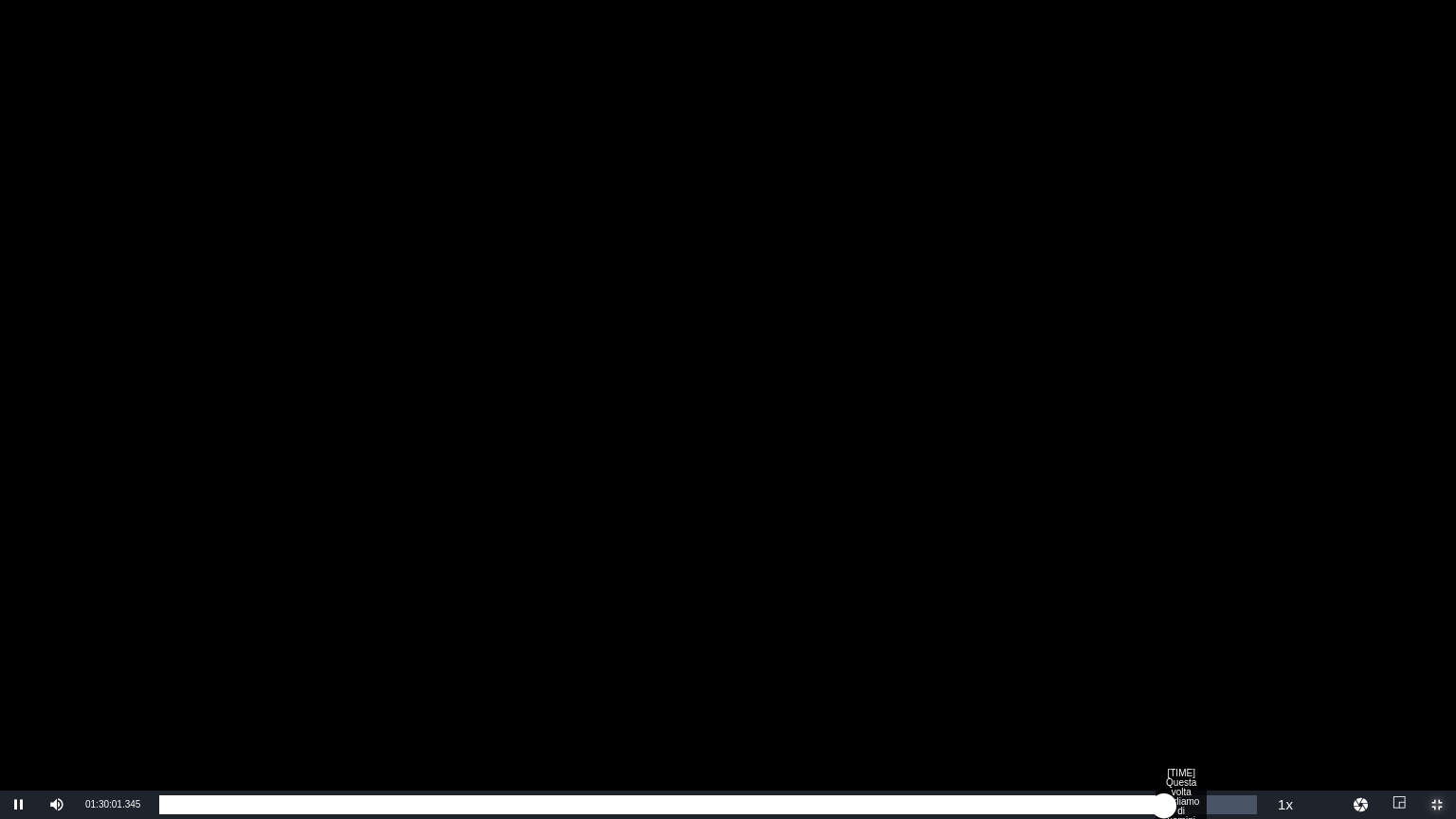 click on "01:20:11.373" at bounding box center [662, 805] 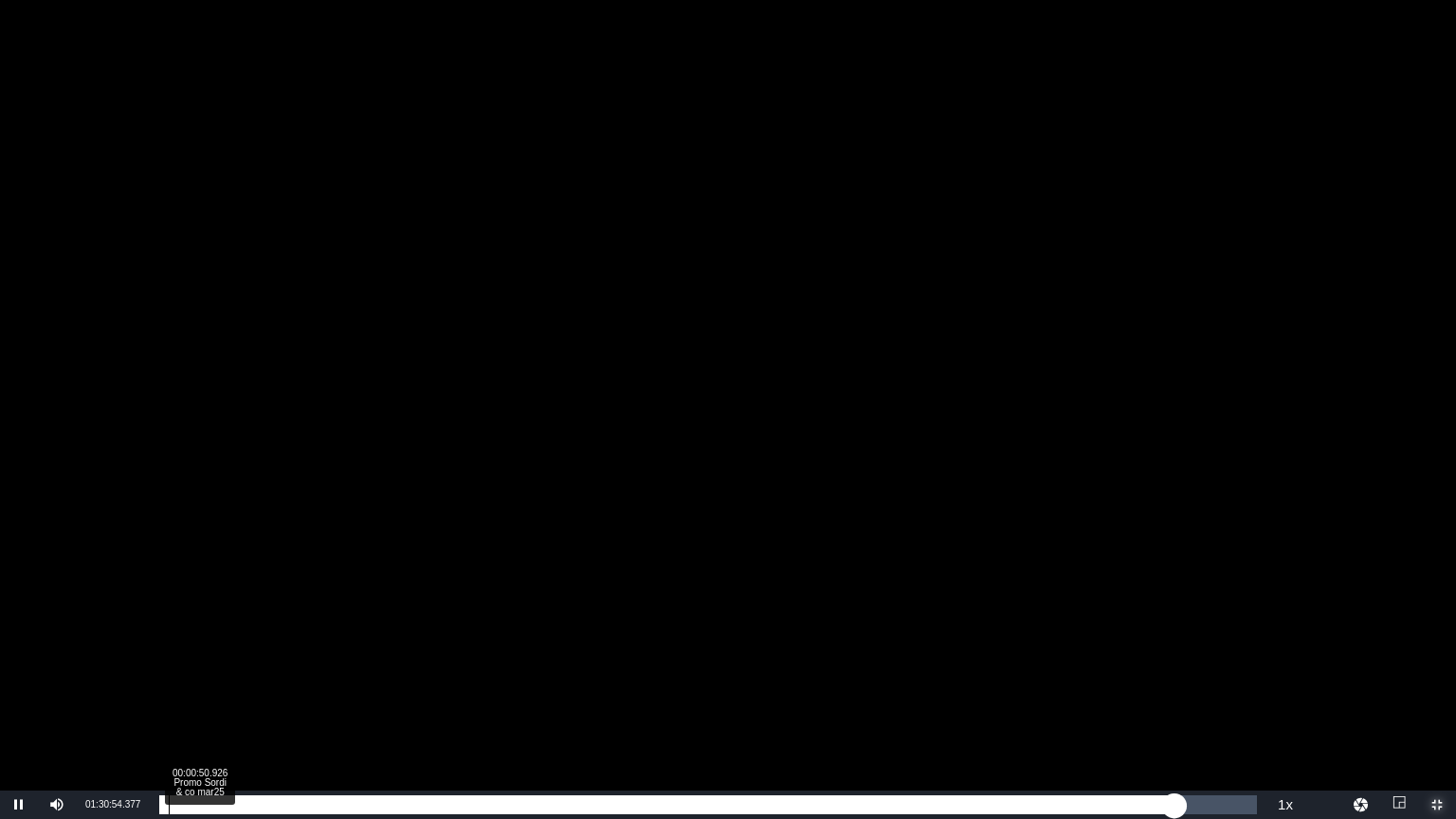 click on "Loaded :  92.53% [TIME]
Promo Sordi & co mar25 [TIME]" at bounding box center [708, 805] 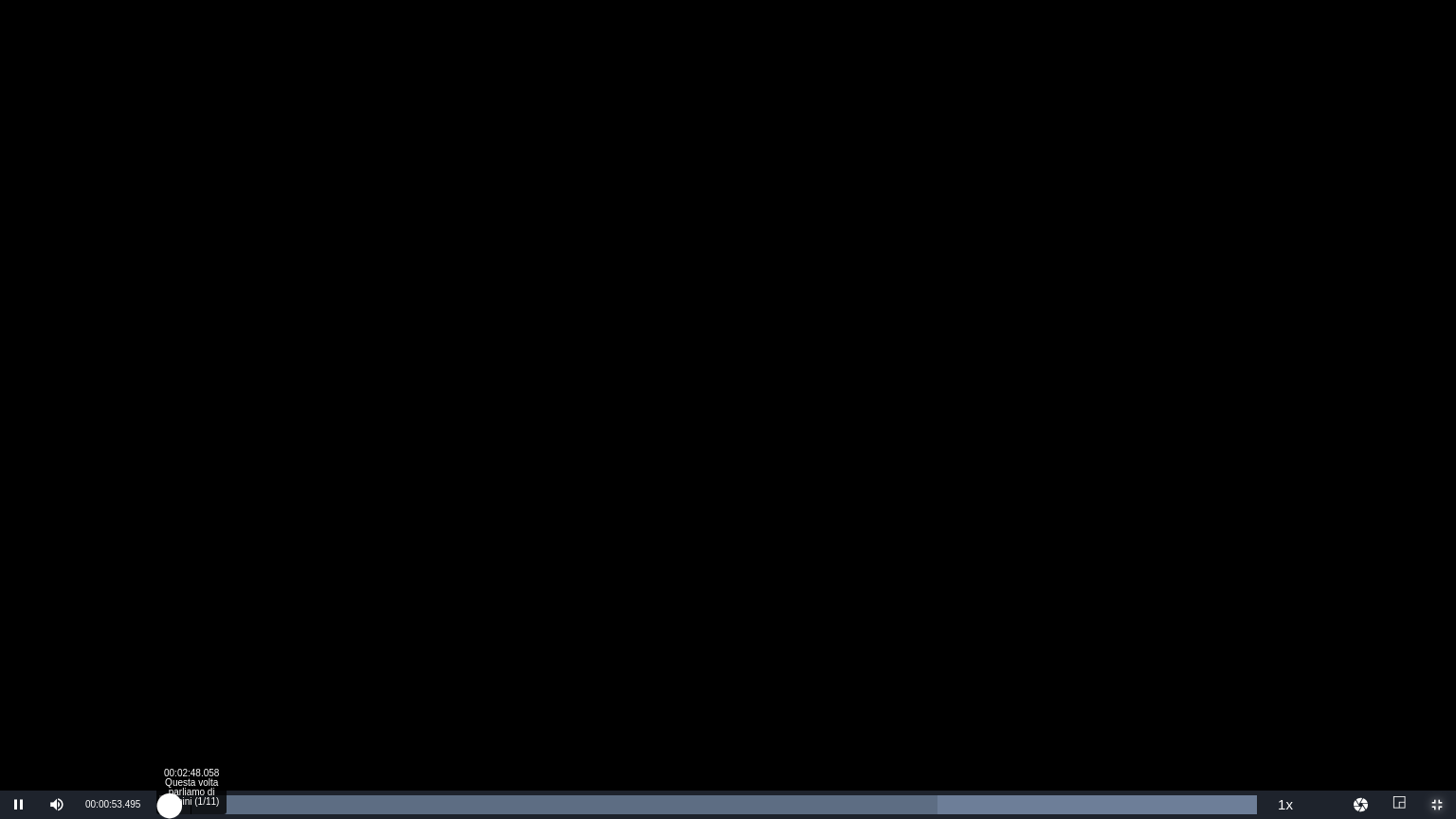 click on "Loaded :  100.00% 00:02:48.058
Questa volta parliamo di uomini (1/11) 00:00:23.377" at bounding box center [708, 805] 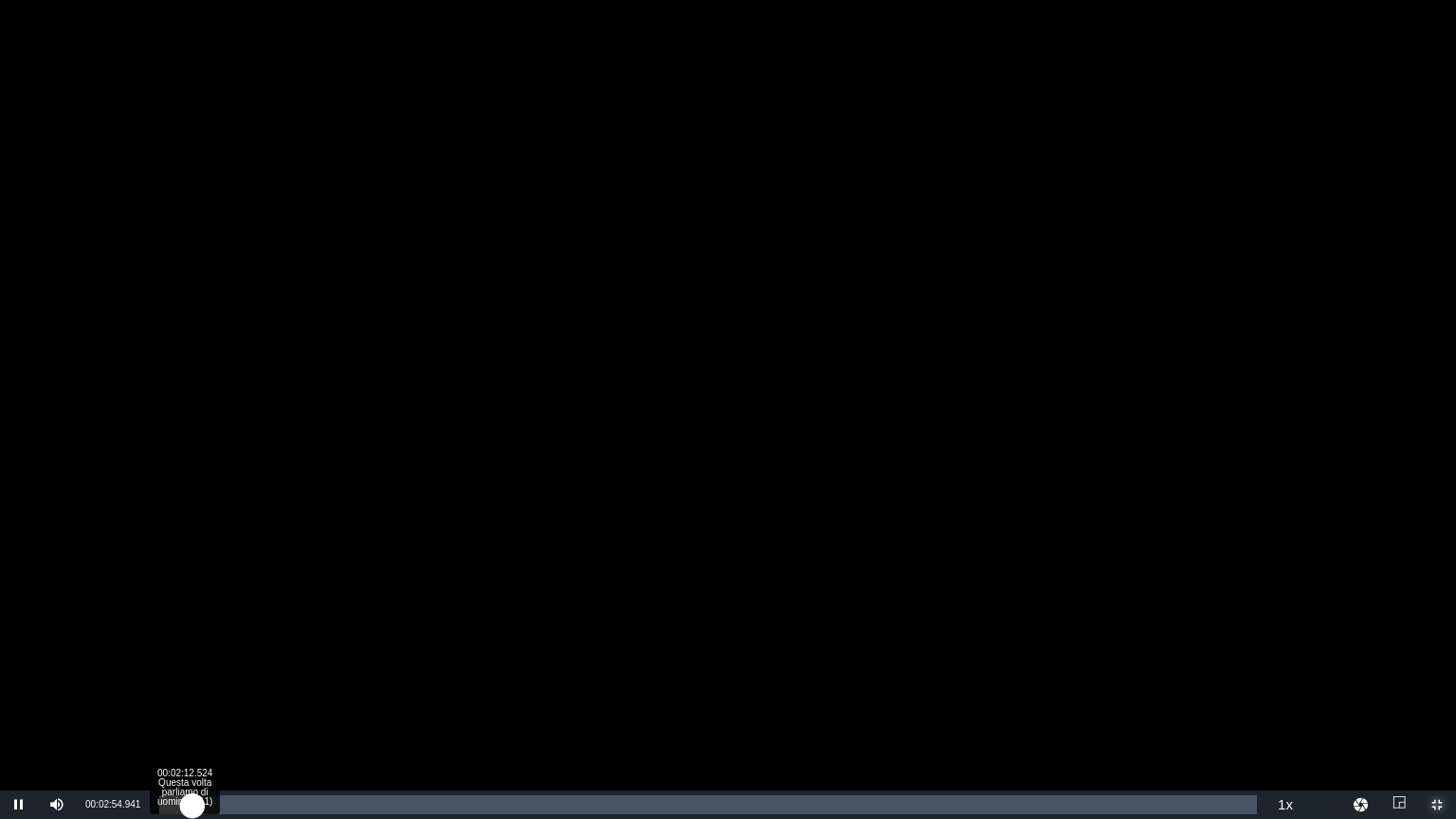 click on "00:01:29.503" at bounding box center (175, 805) 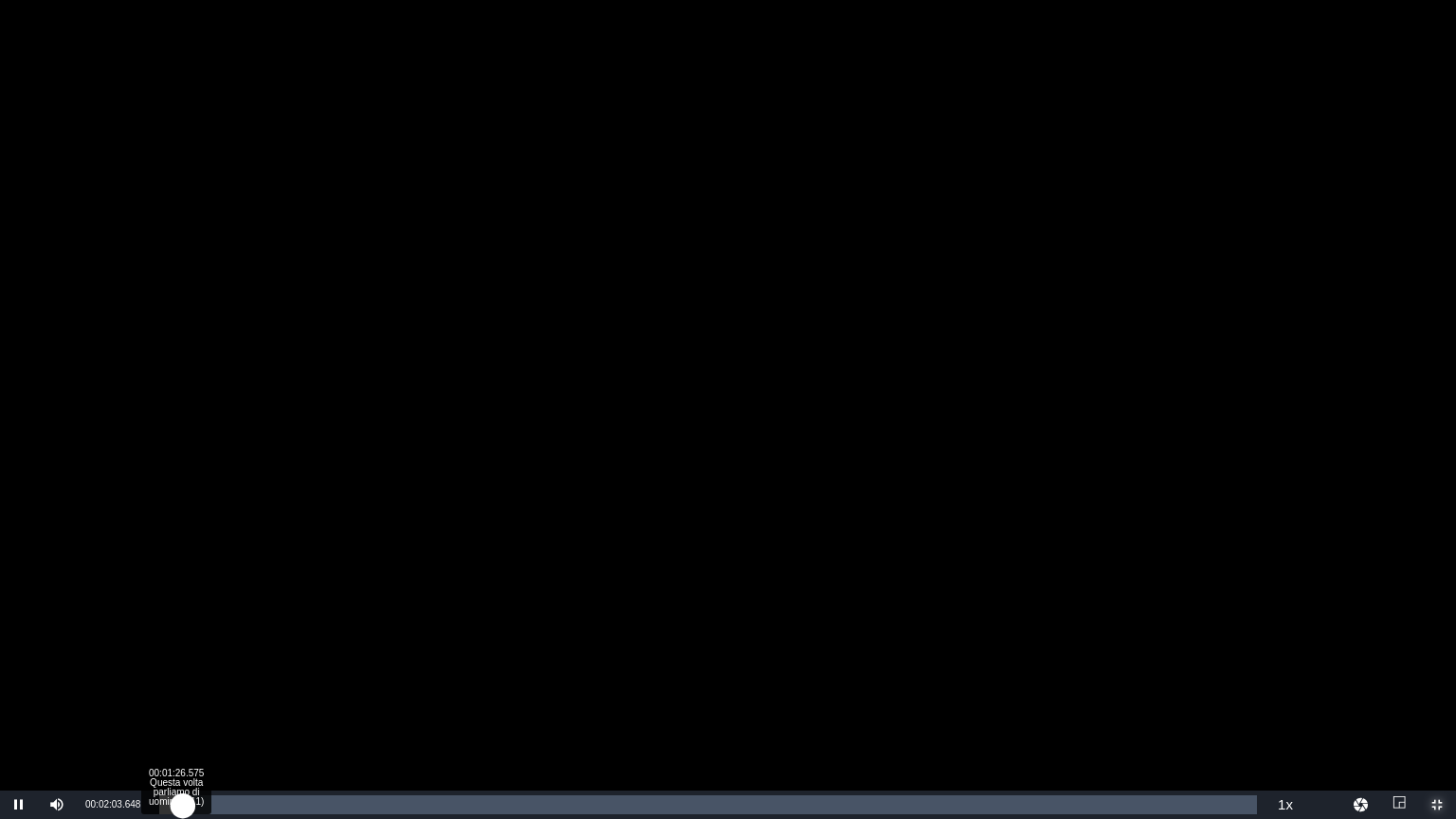 click on "00:00:38.230" at bounding box center (171, 805) 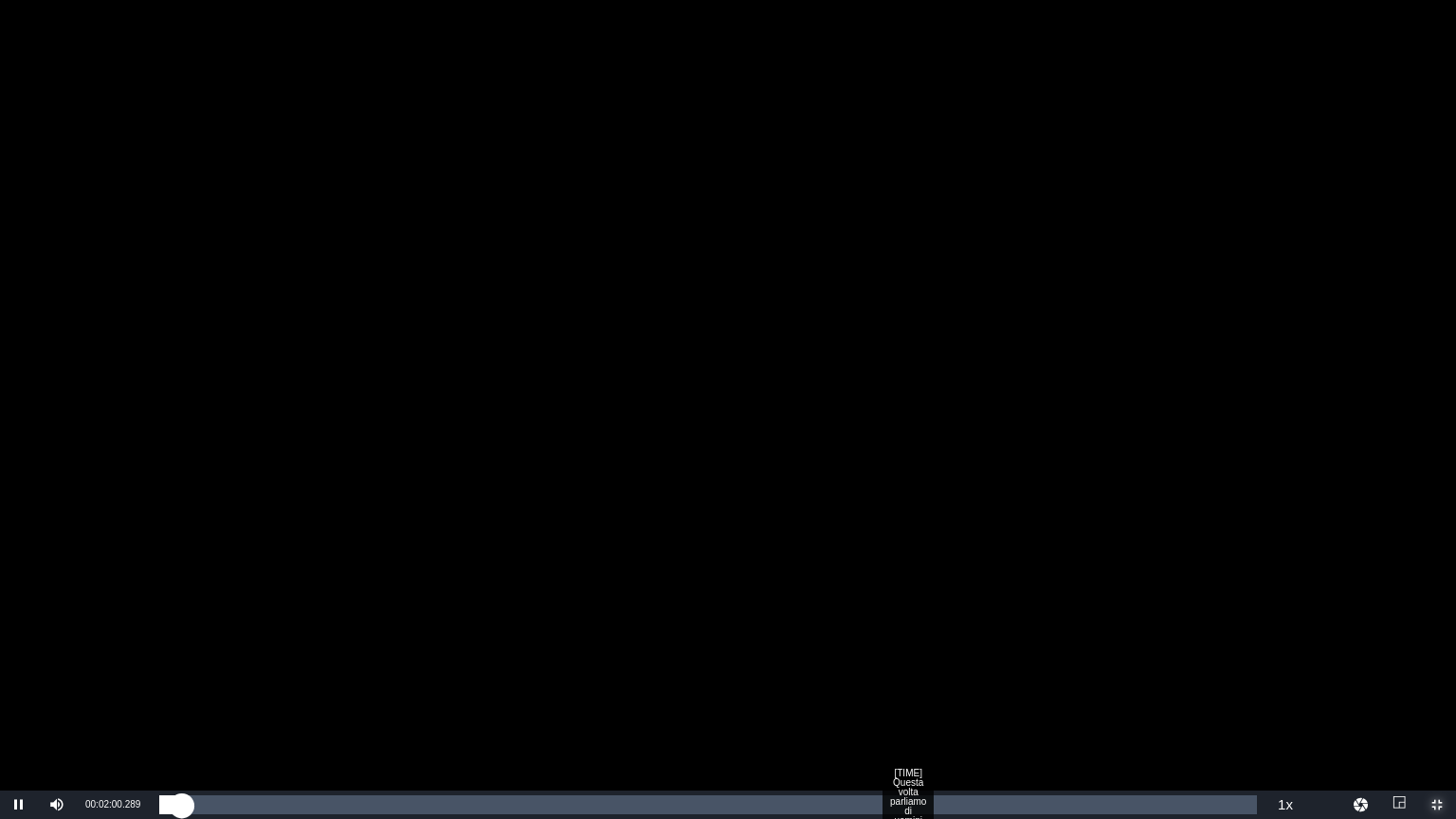 click on "Loaded :  1.14% 01:06:58.122
Questa volta parliamo di uomini (8/11) 00:00:35.177" at bounding box center (708, 805) 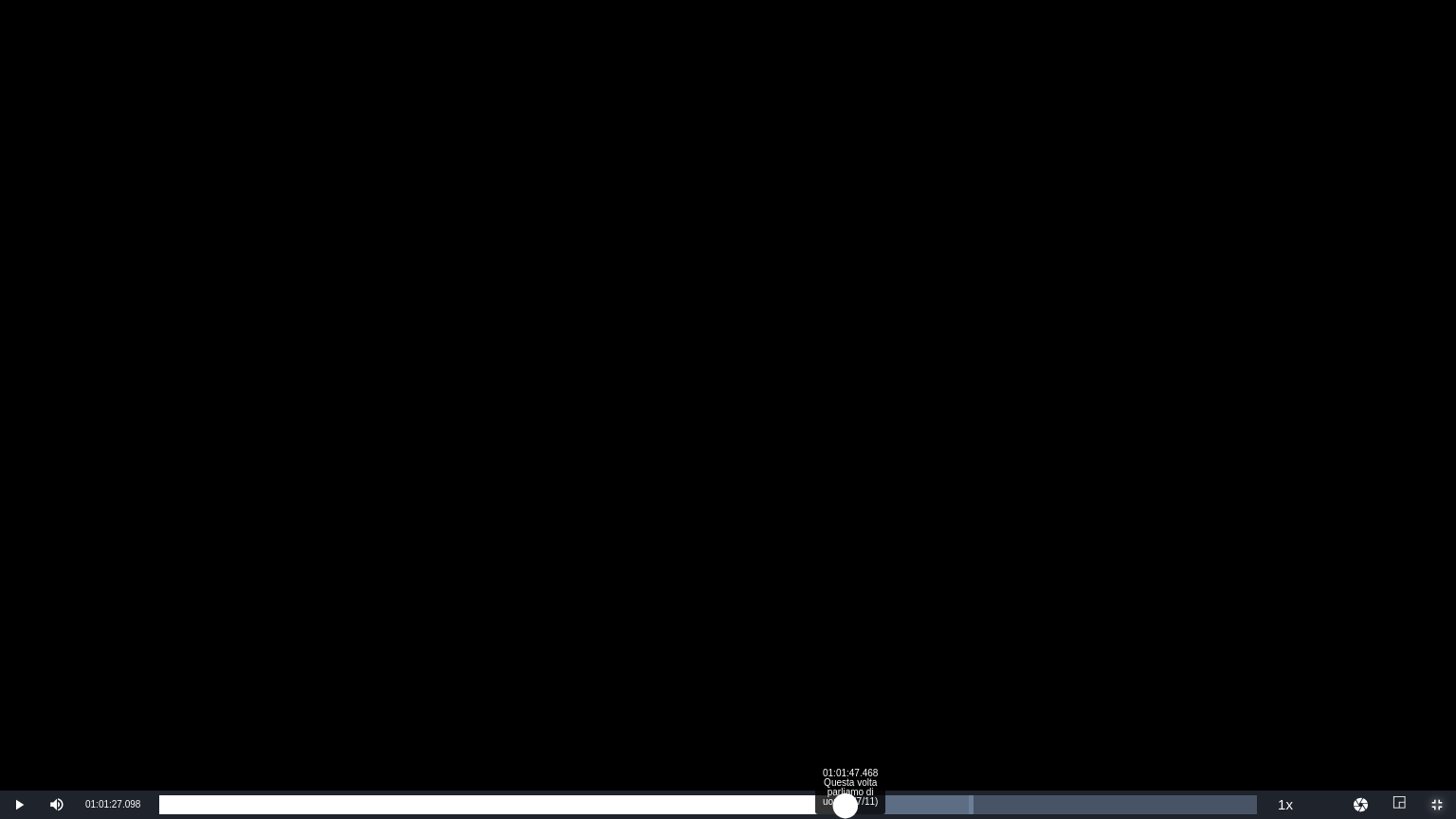 click on "Loaded :  74.20% 01:01:47.468
Questa volta parliamo di uomini (7/11) 01:05:00.520" at bounding box center (708, 805) 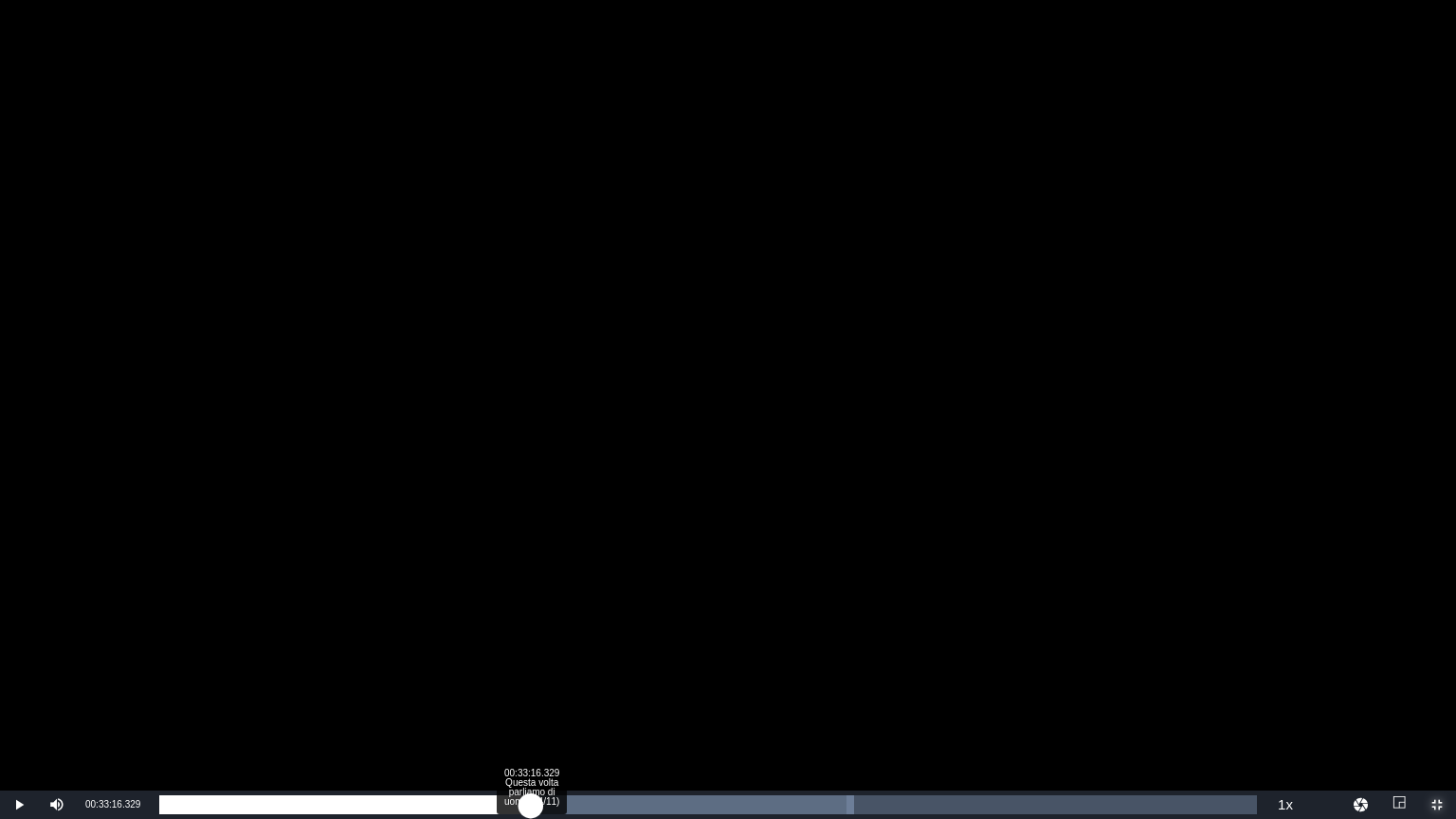 click on "Loaded :  63.28% 00:33:16.329
Questa volta parliamo di uomini (4/11) 00:55:12.866" at bounding box center [708, 805] 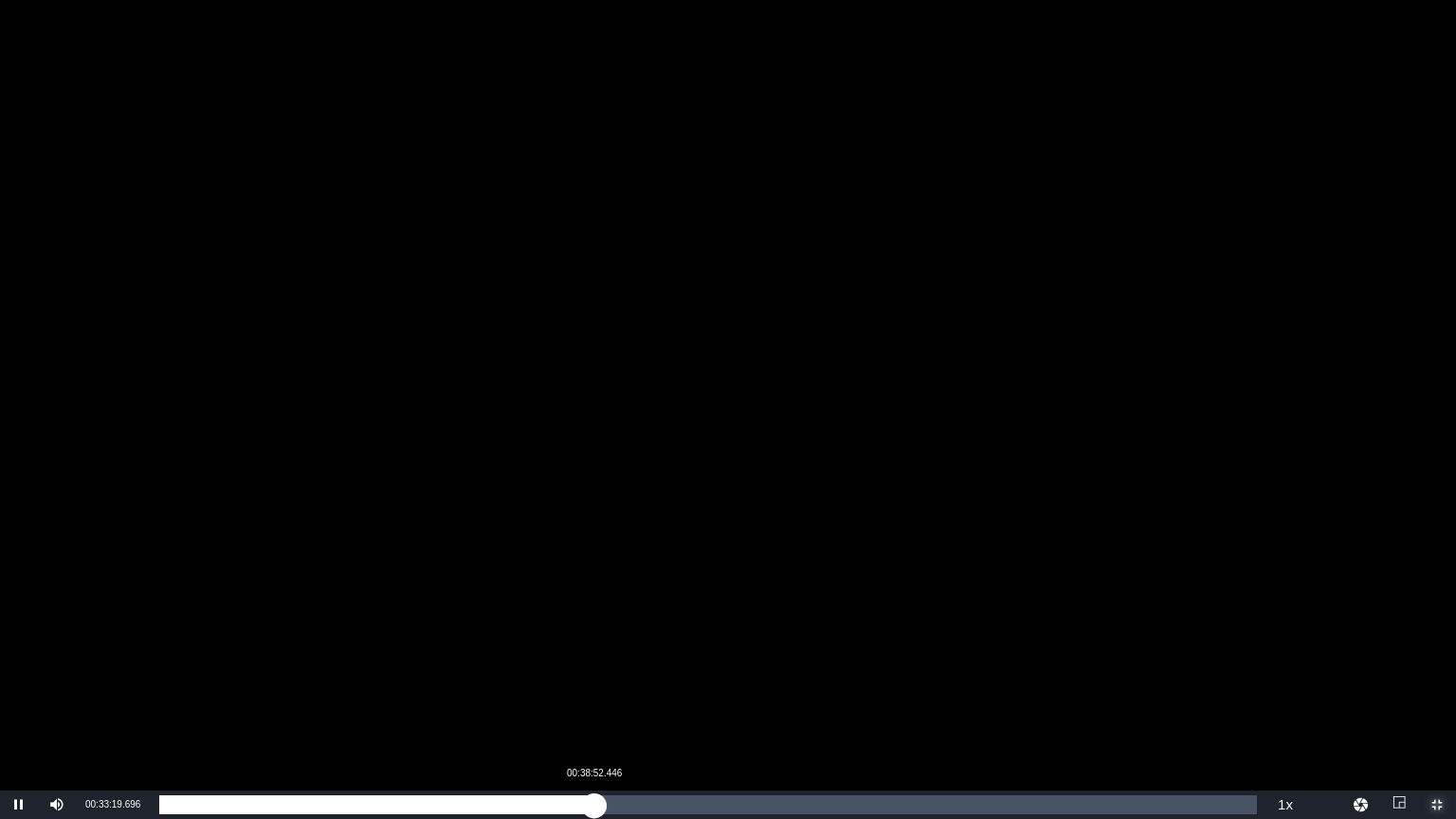click on "Loaded :  34.03% [TIME] [TIME]" at bounding box center [708, 805] 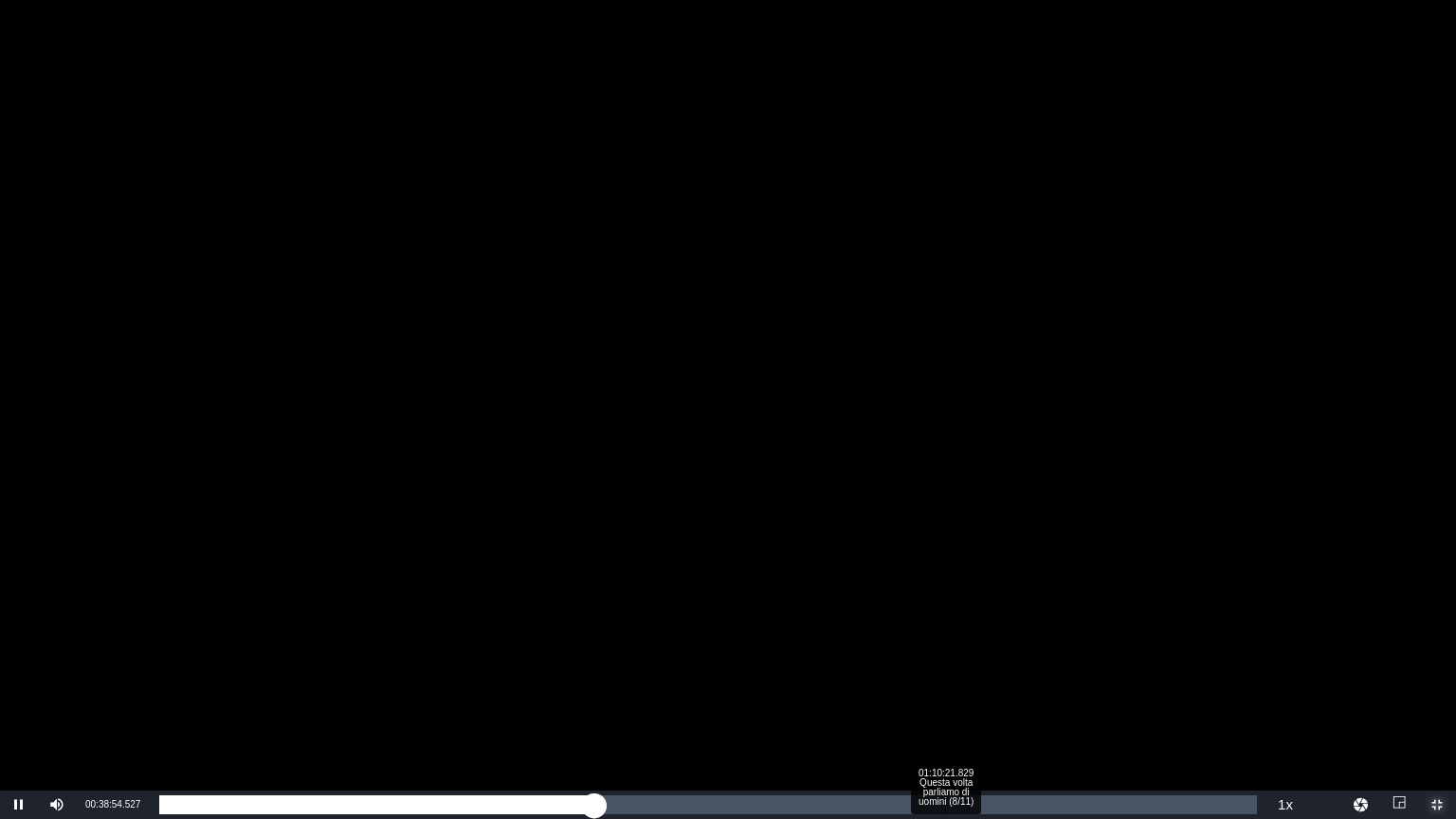 click on "Loaded :  38.81% 01:10:21.829
Questa volta parliamo di uomini (8/11) 00:34:02.320" at bounding box center (708, 805) 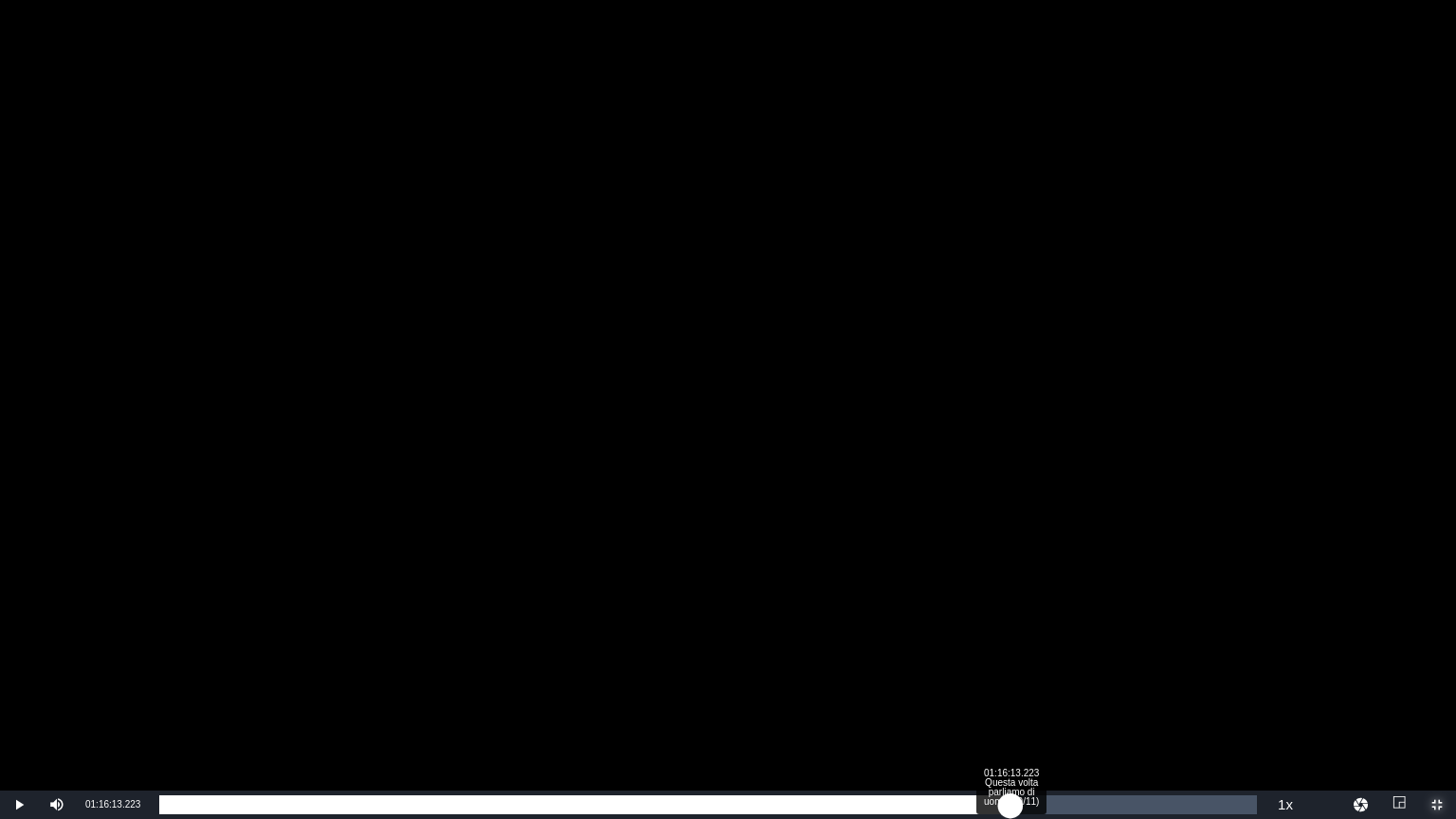 click on "Loaded :  72.50% 01:16:13.223
Questa volta parliamo di uomini (9/11) 01:03:39.769" at bounding box center [708, 805] 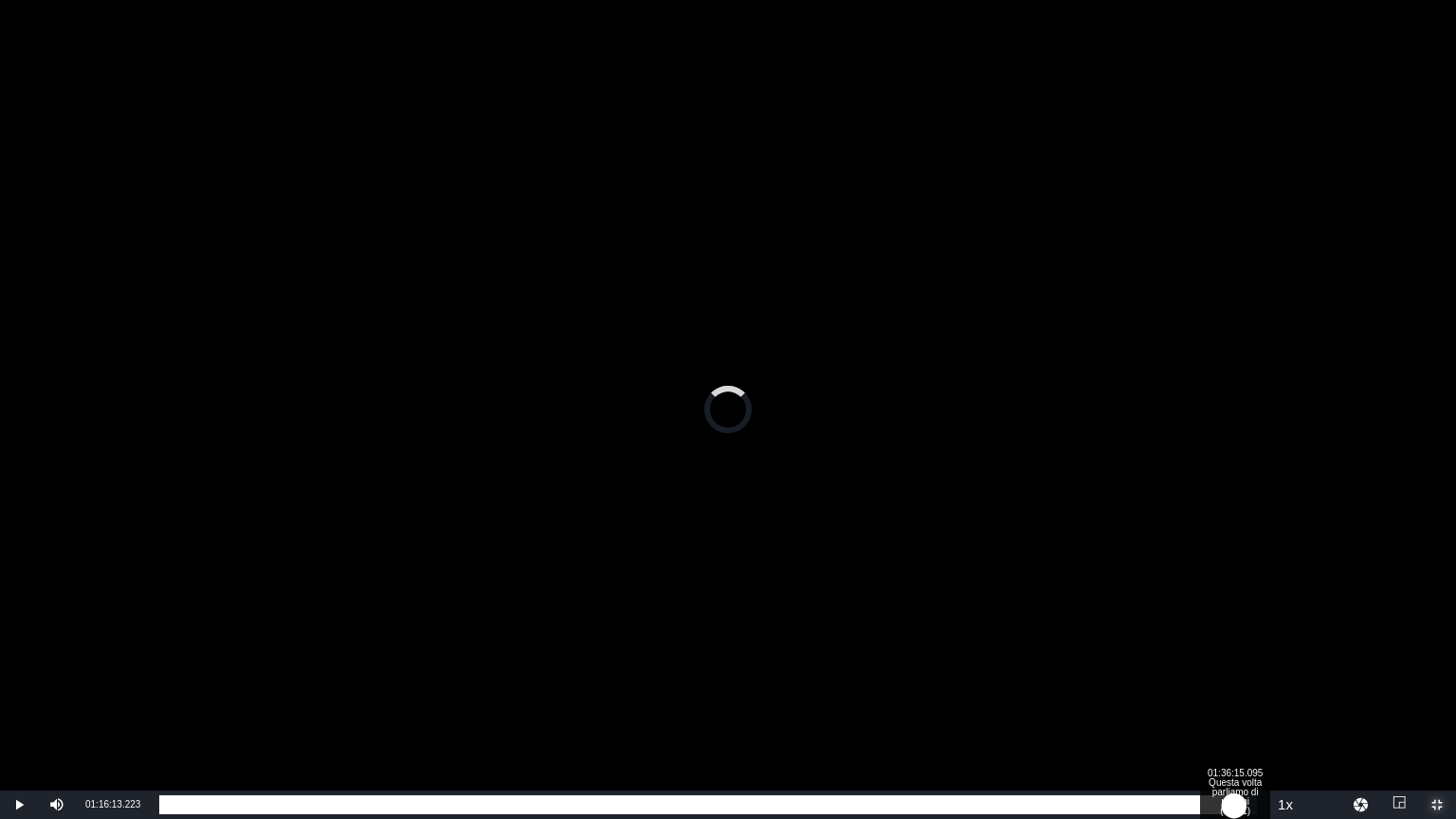 click on "Loaded :  0.00% 01:36:15.095
Questa volta parliamo di uomini (11/11) 01:07:55.094" at bounding box center [708, 805] 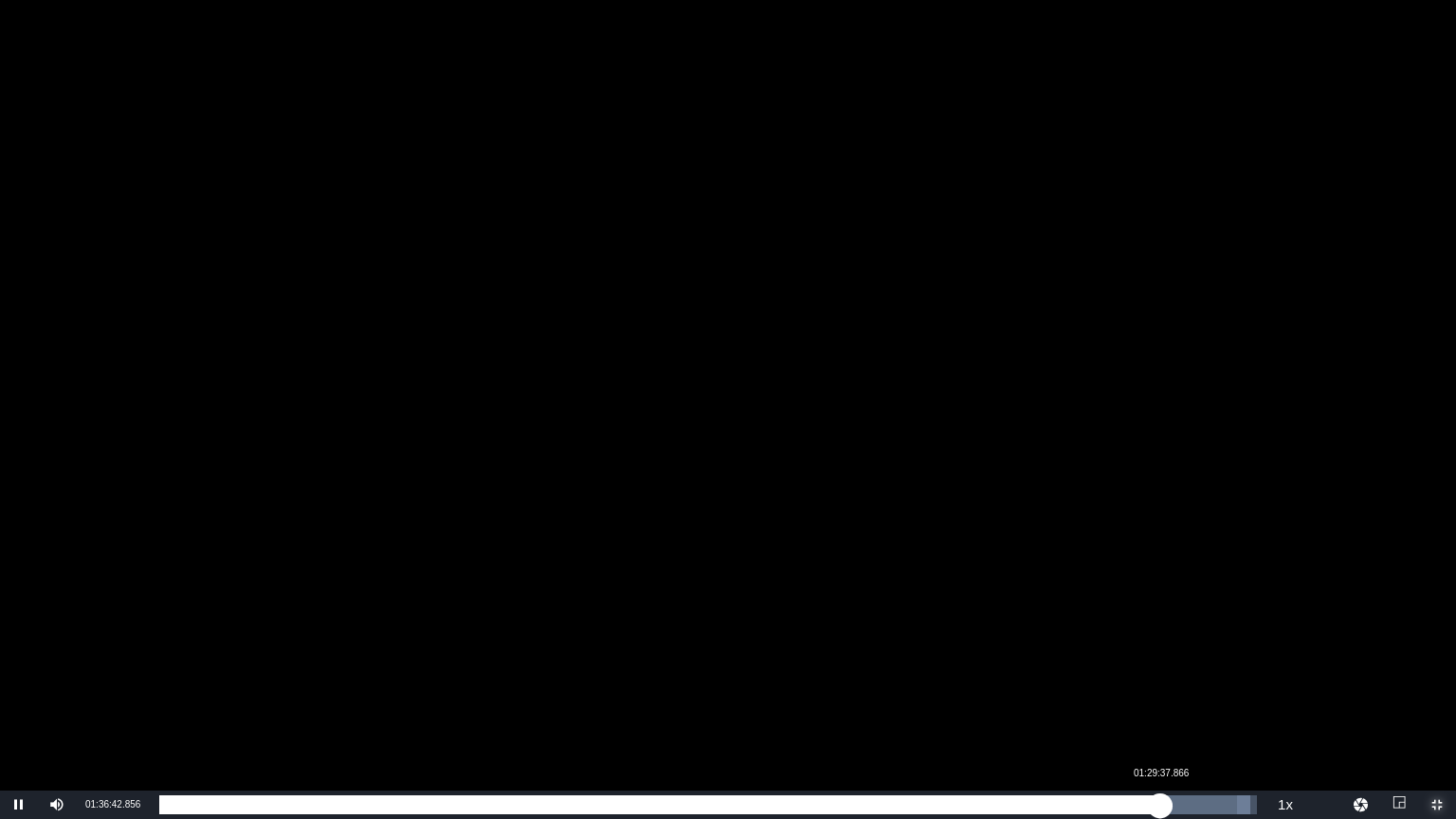 click on "Loaded :  99.36% 01:29:37.866 01:26:52.854" at bounding box center (708, 805) 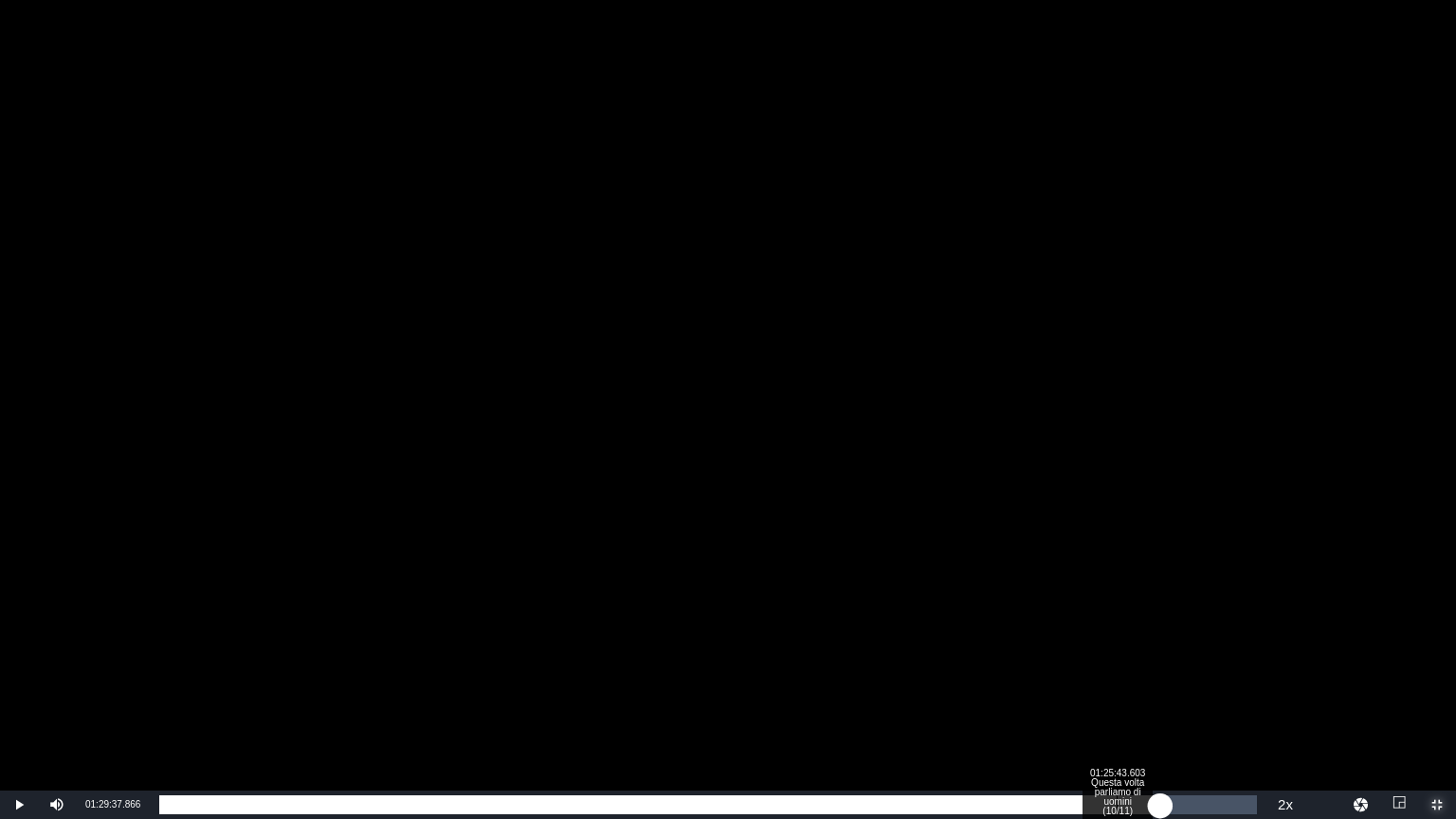 click on "Loaded :  0.00% 01:25:43.603
Questa volta parliamo di uomini (10/11) 00:00:00.000" at bounding box center [708, 805] 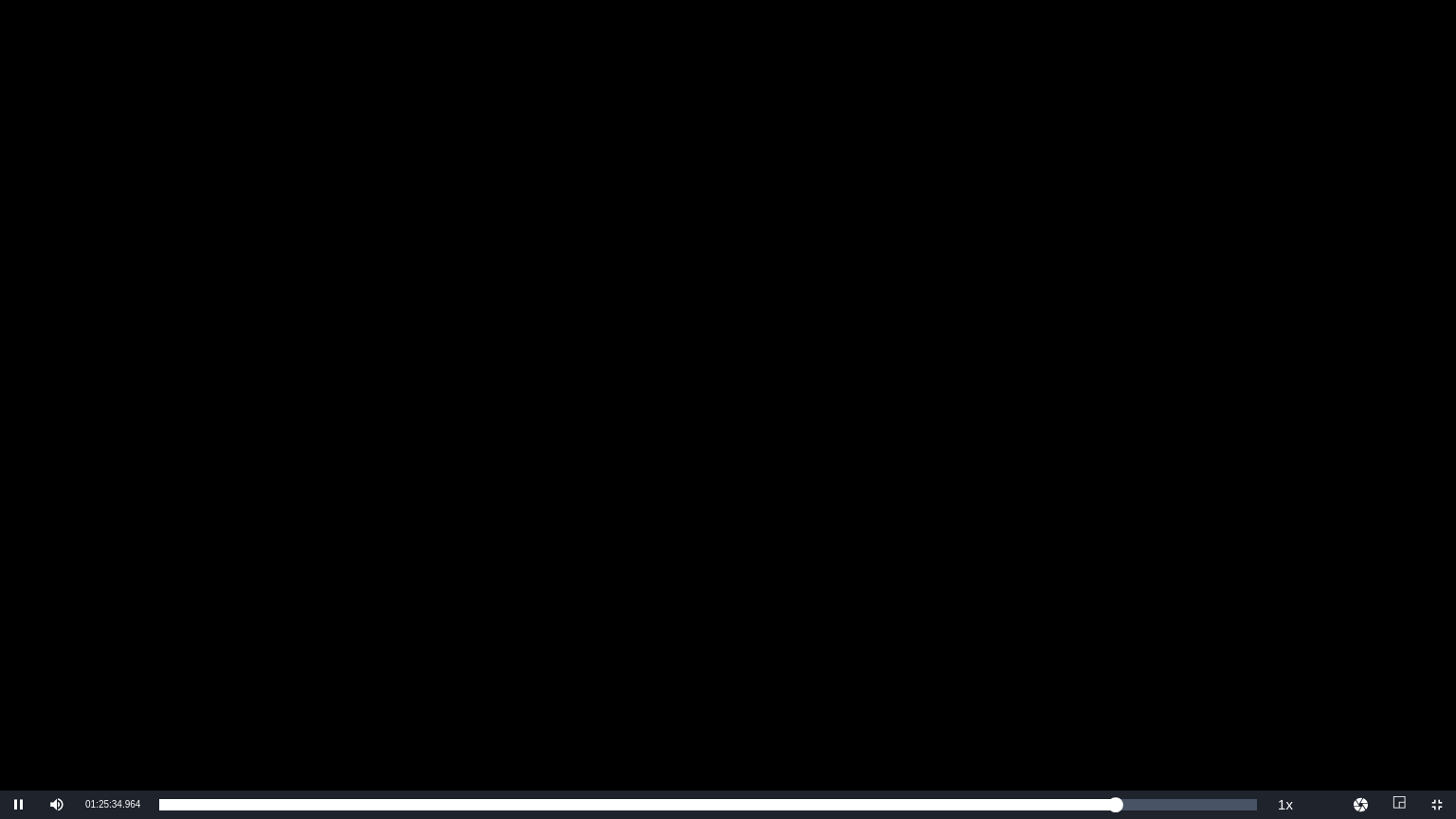 click at bounding box center [728, 395] 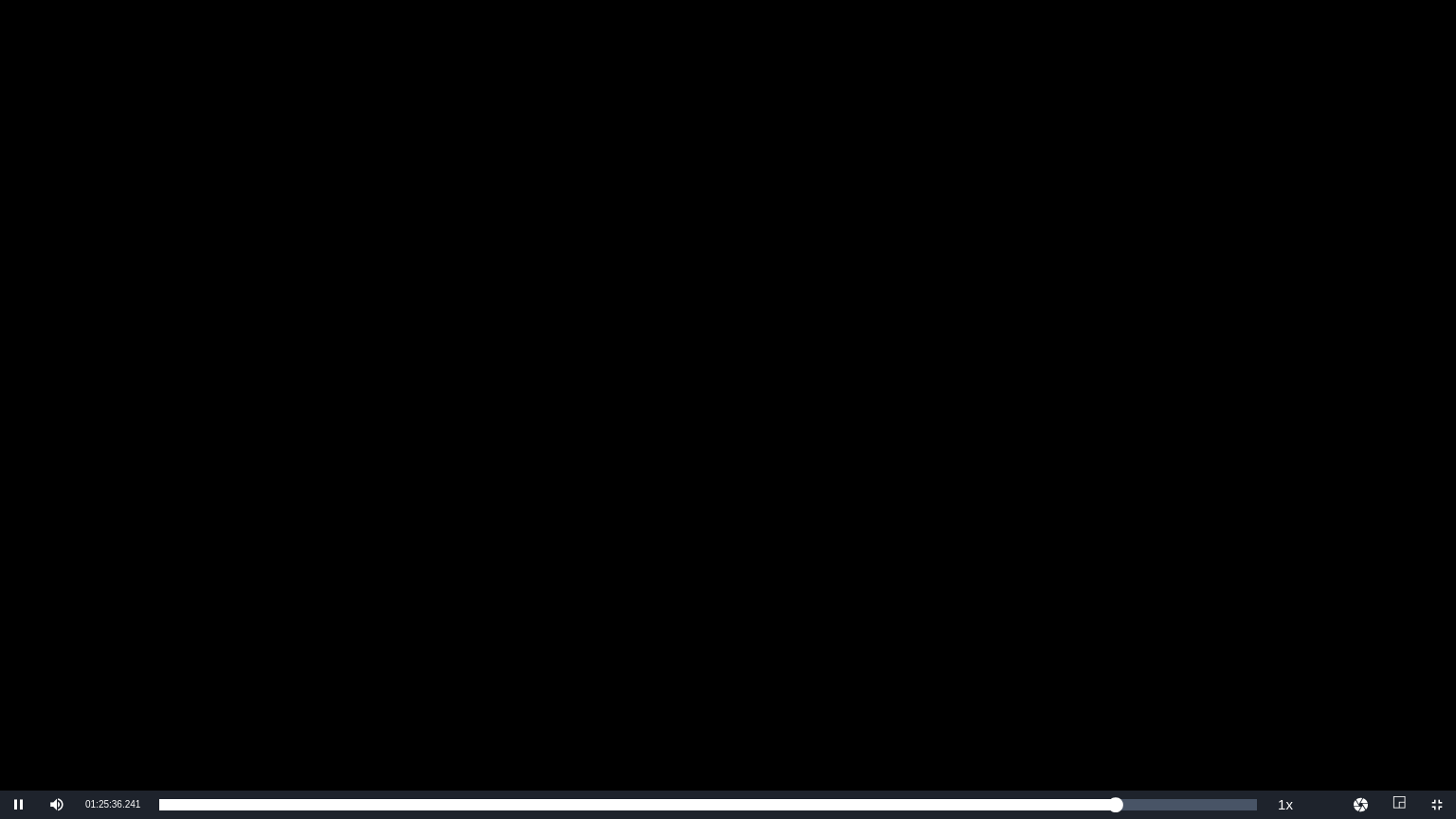 click at bounding box center [728, 395] 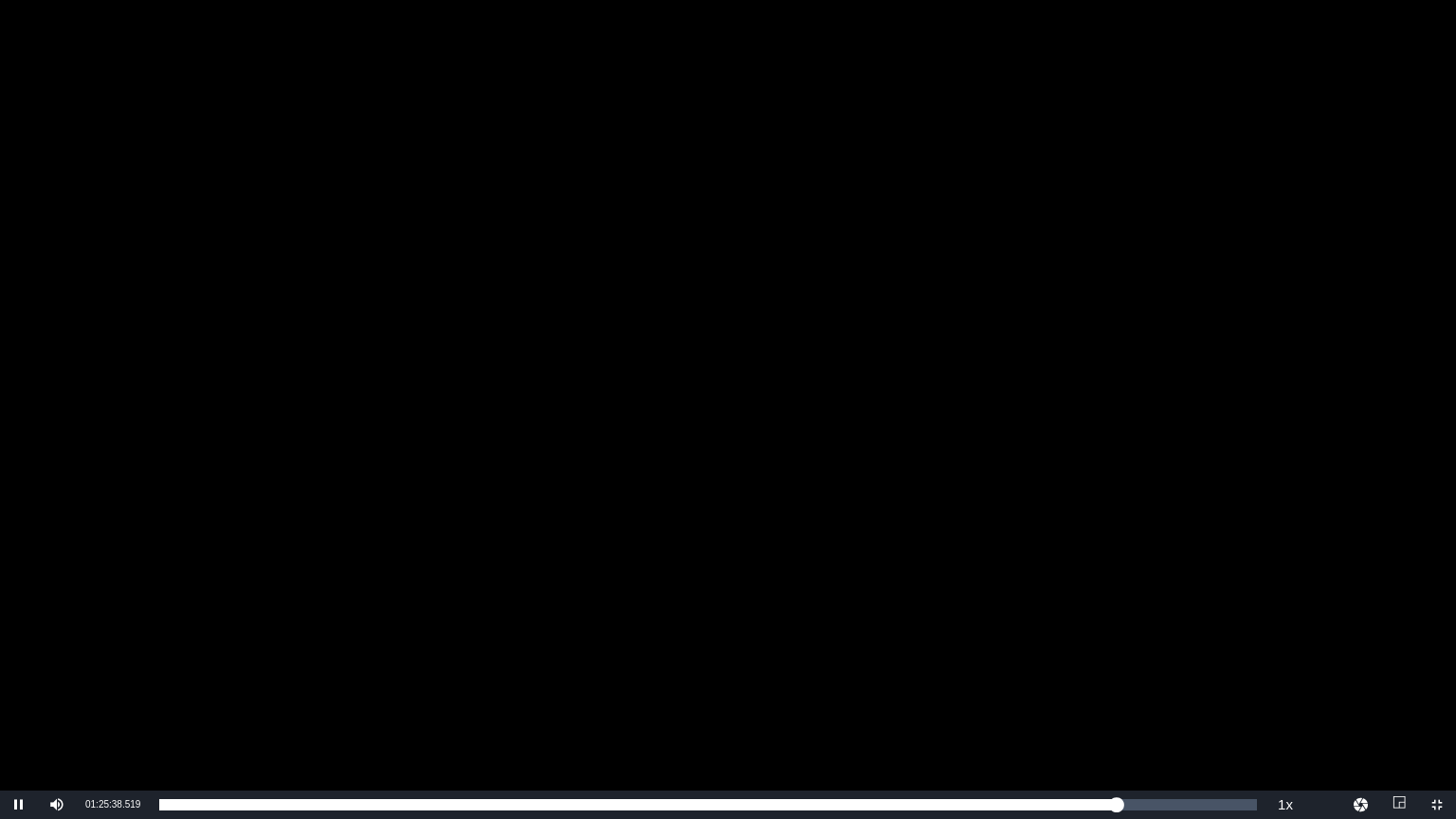 click at bounding box center [728, 395] 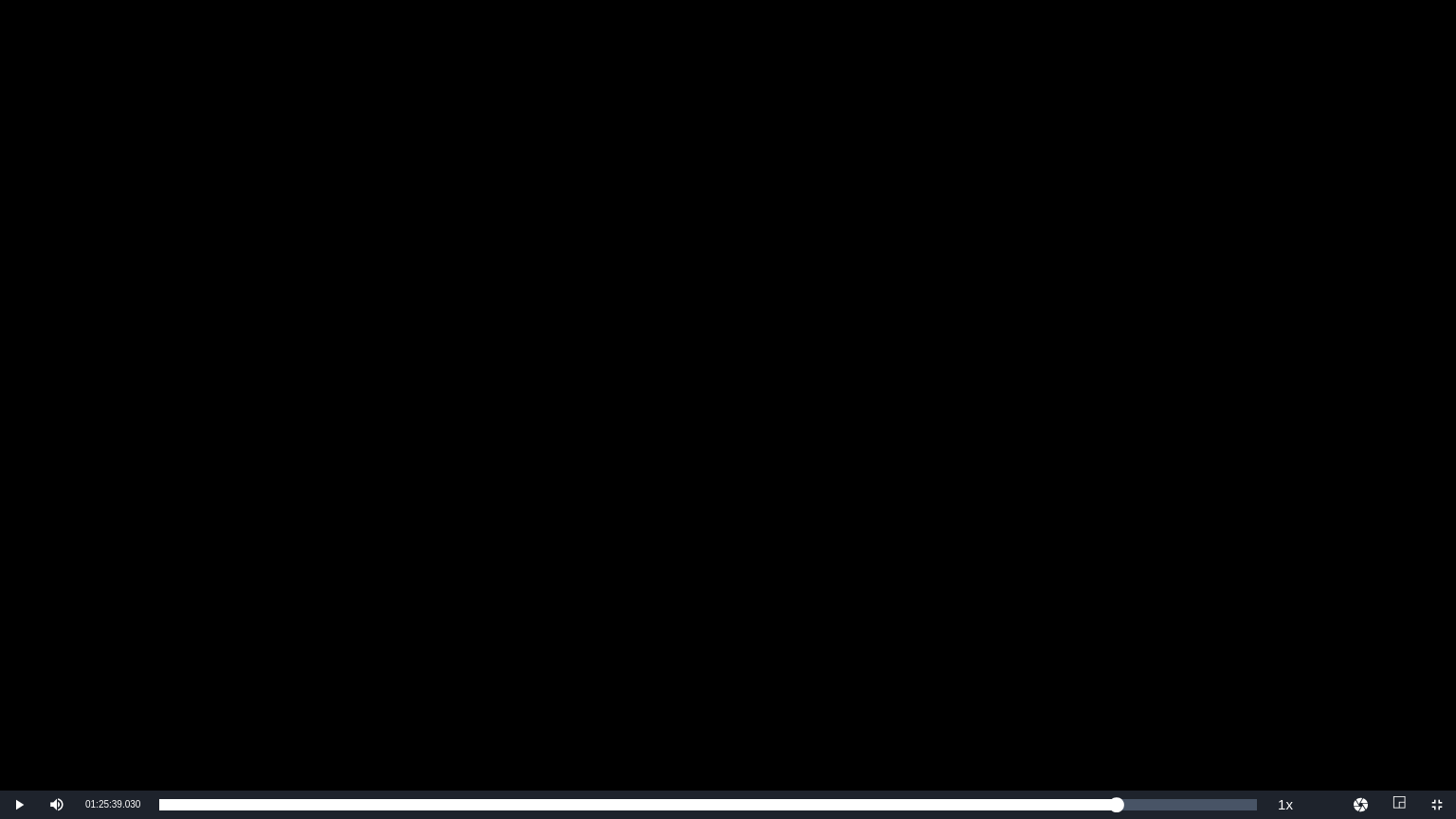 click at bounding box center (728, 395) 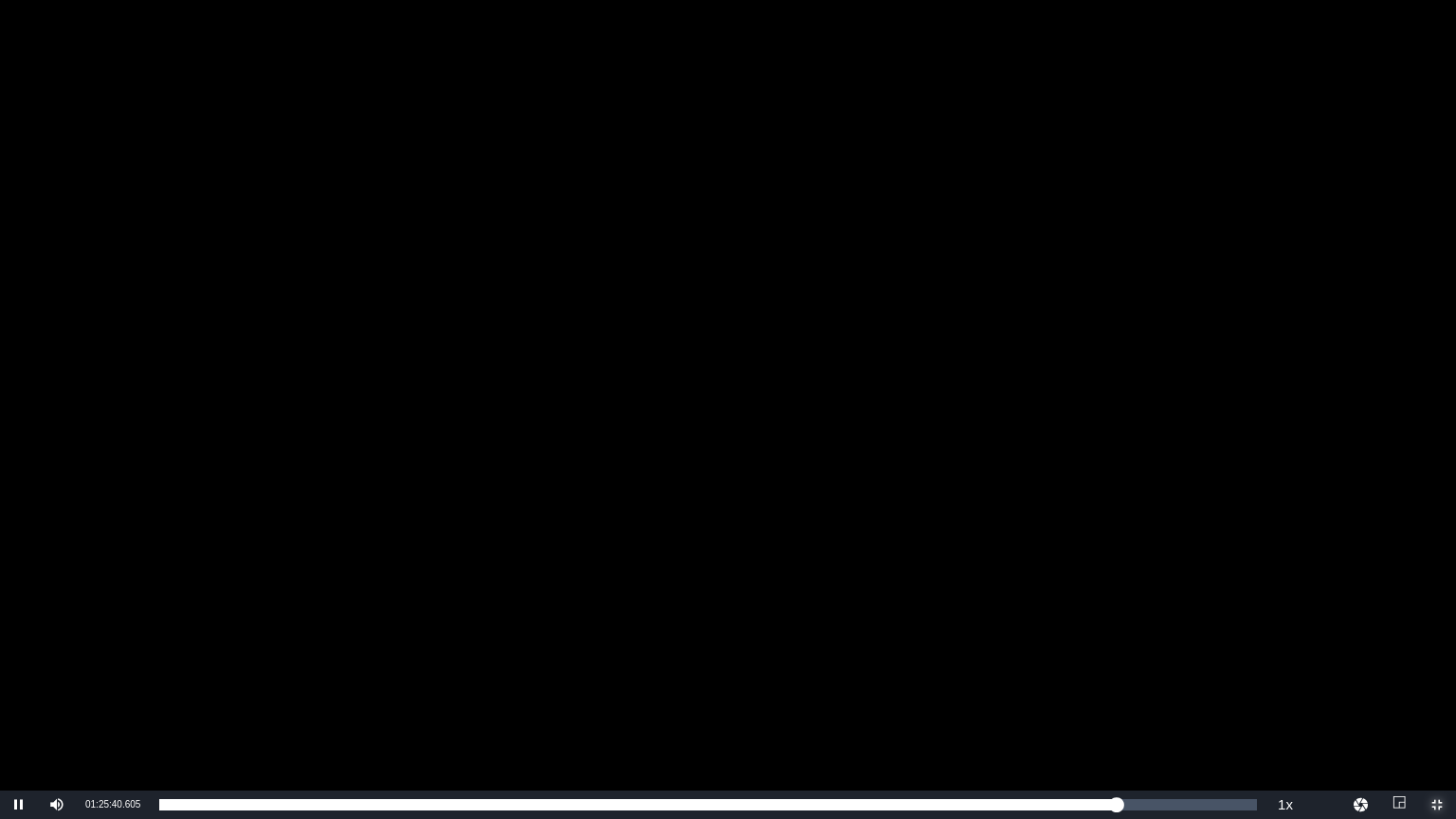 click at bounding box center (1437, 805) 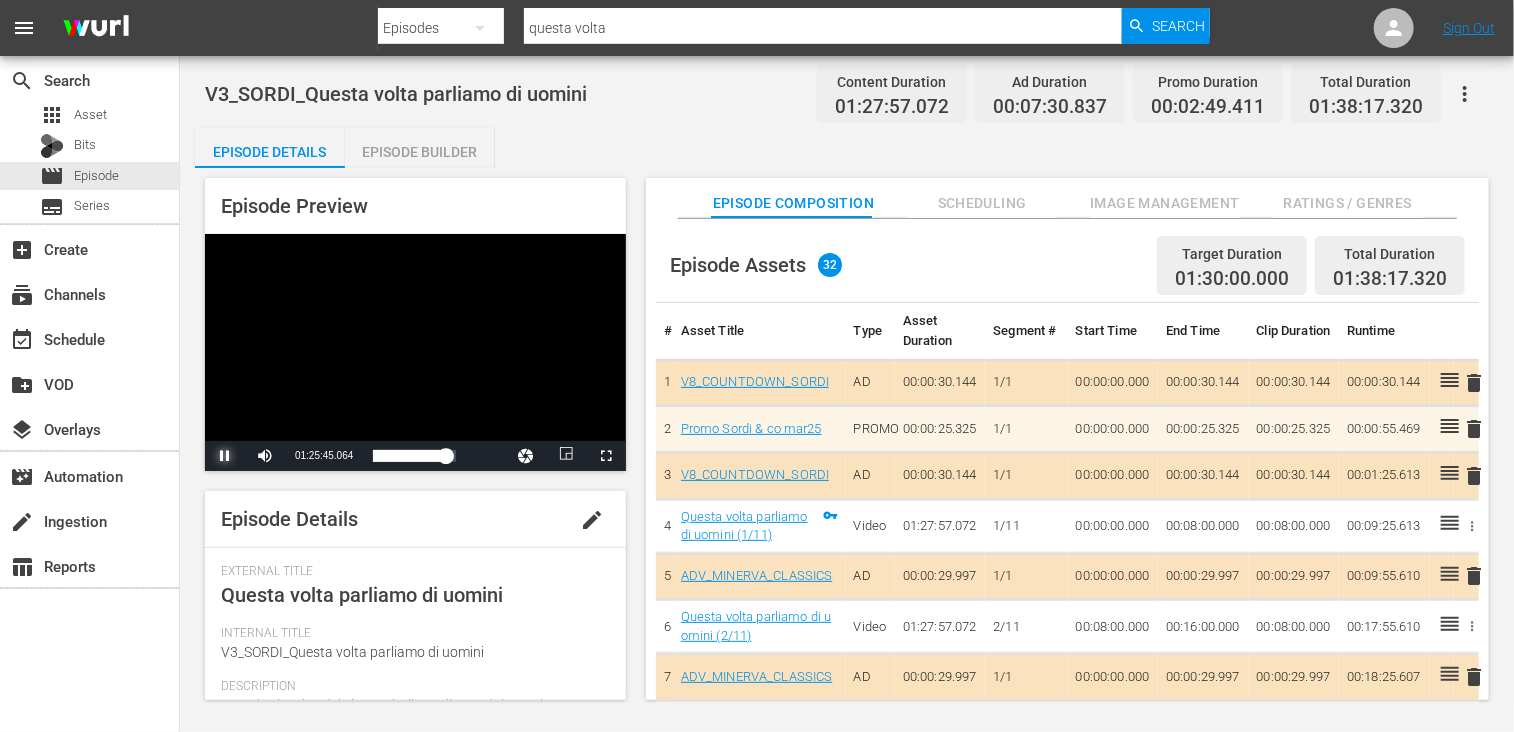 click at bounding box center (225, 456) 